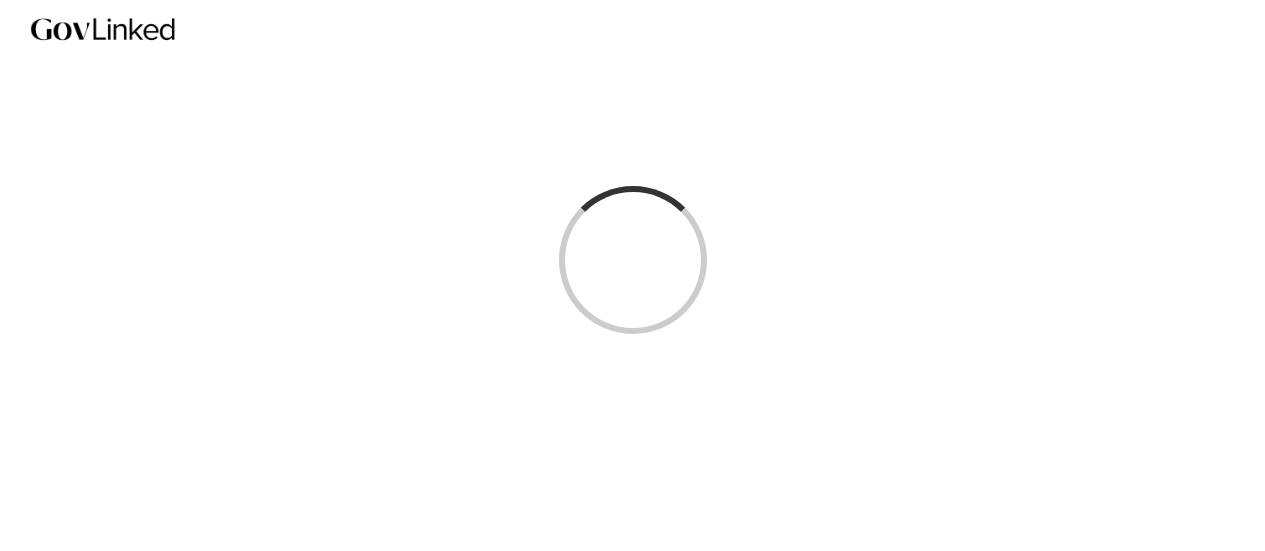scroll, scrollTop: 0, scrollLeft: 0, axis: both 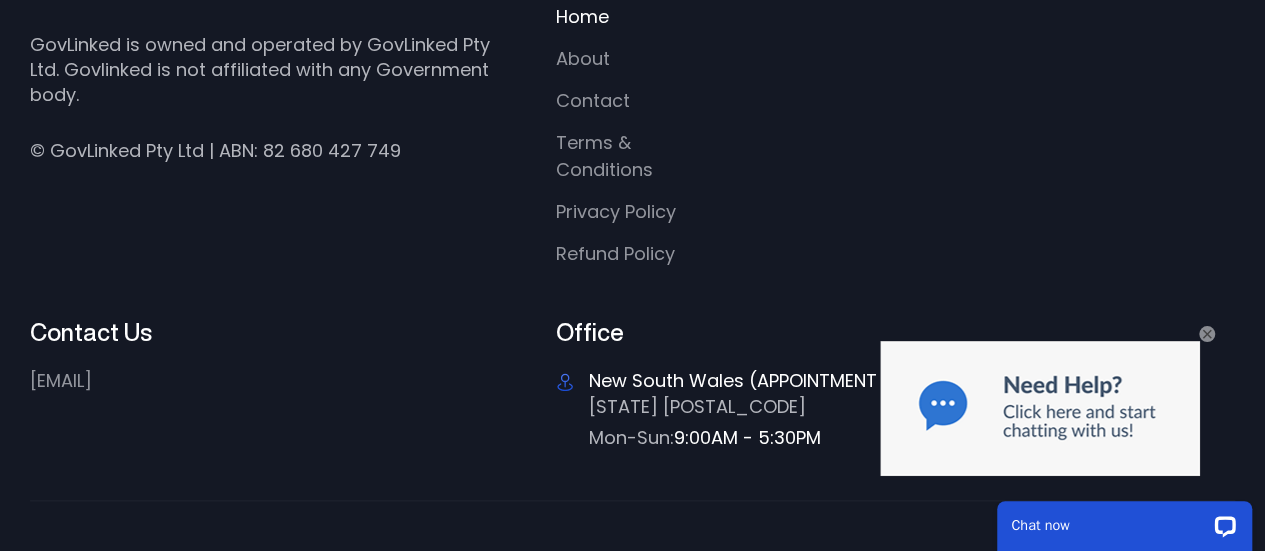 click on "×" at bounding box center [1207, 334] 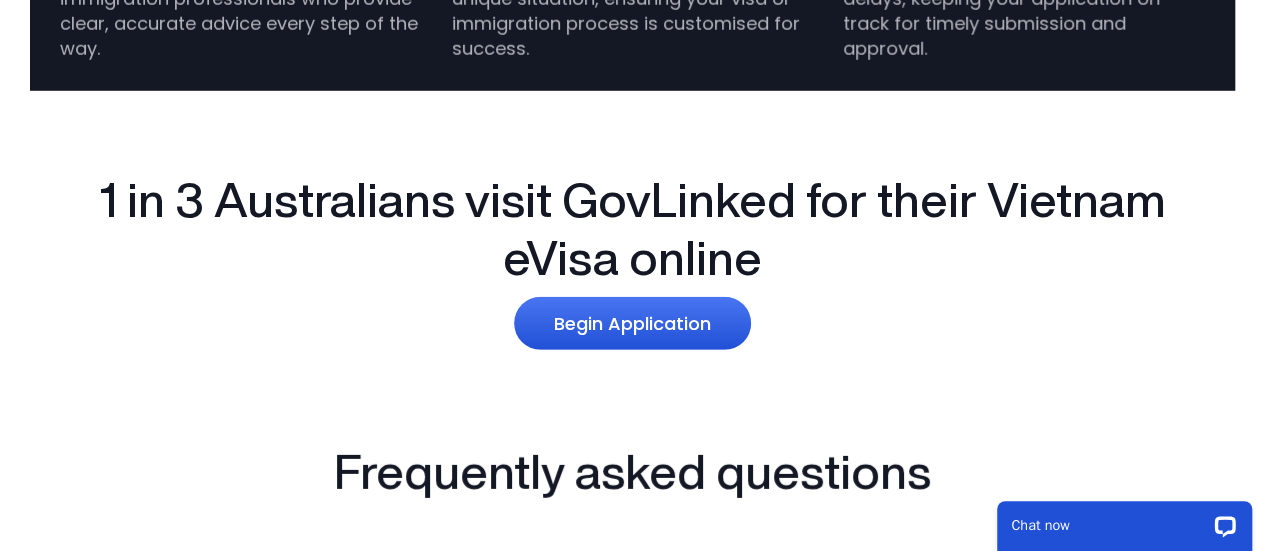 scroll, scrollTop: 3238, scrollLeft: 0, axis: vertical 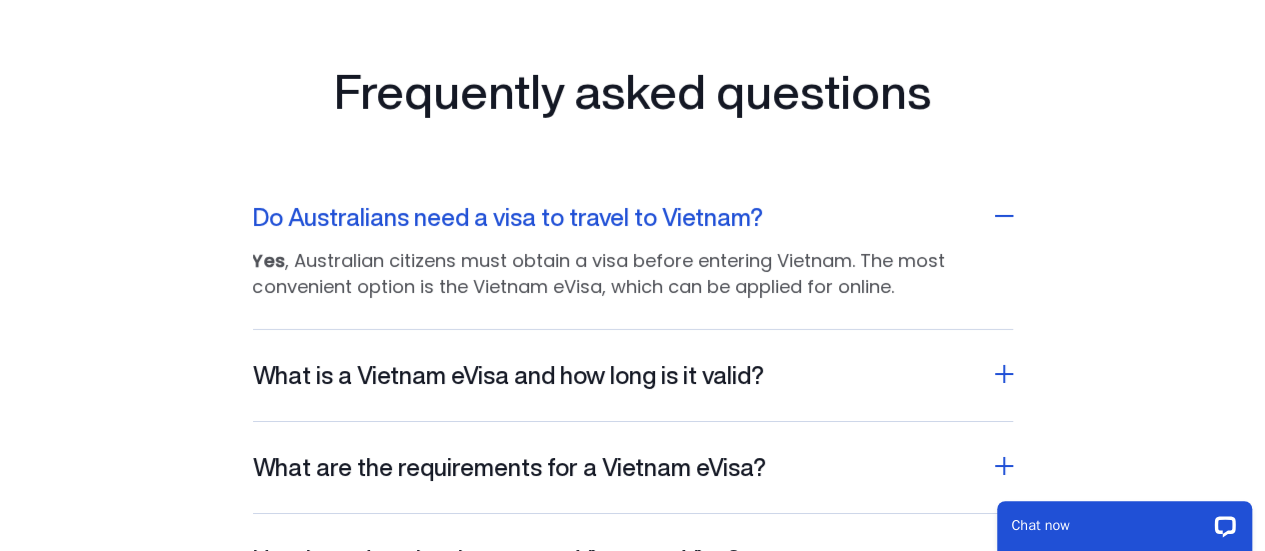click on "Begin Application" at bounding box center (632, -57) 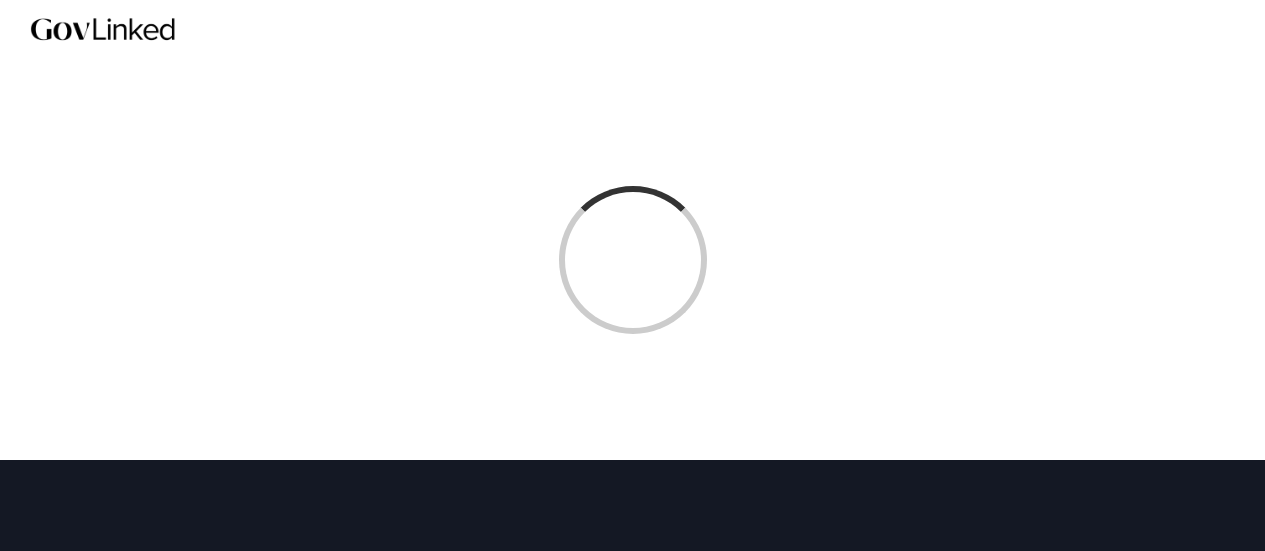 scroll, scrollTop: 0, scrollLeft: 0, axis: both 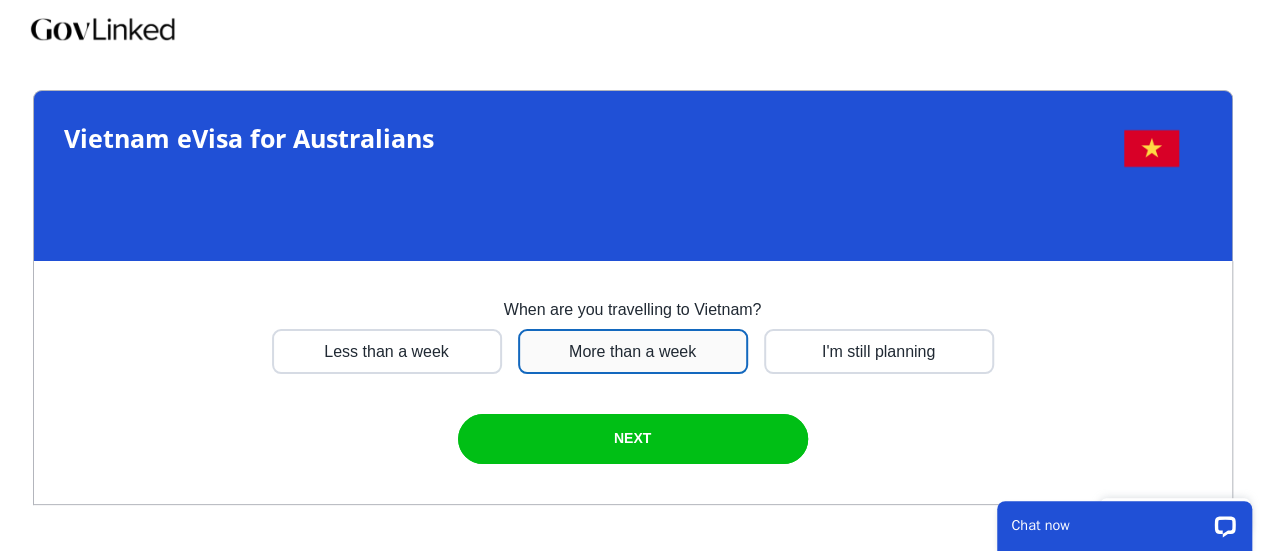 click at bounding box center [387, 351] 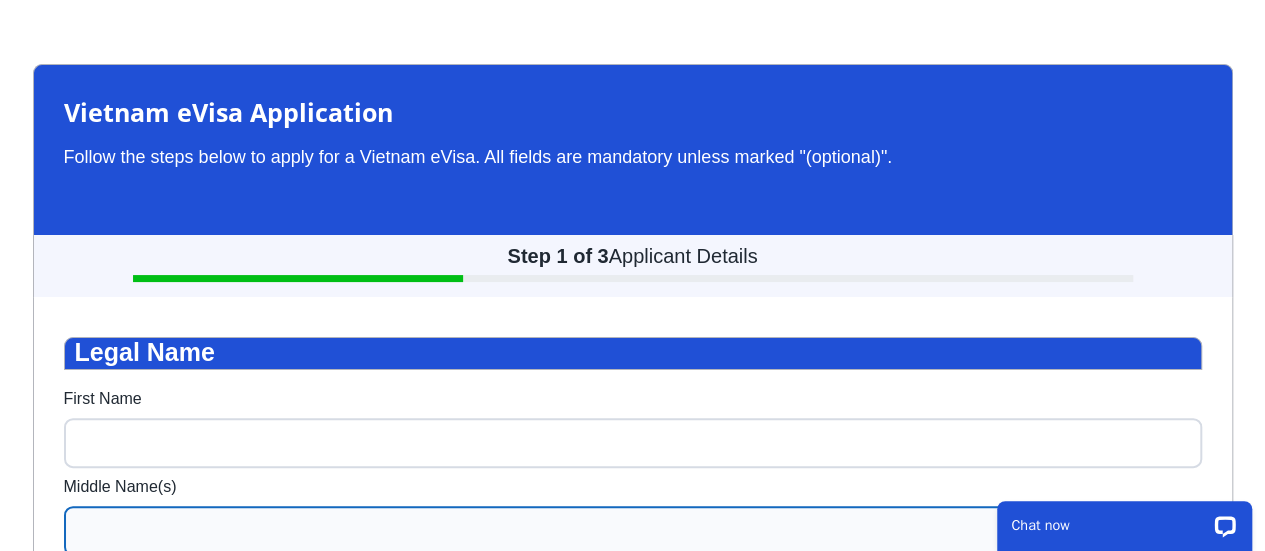 scroll, scrollTop: 260, scrollLeft: 0, axis: vertical 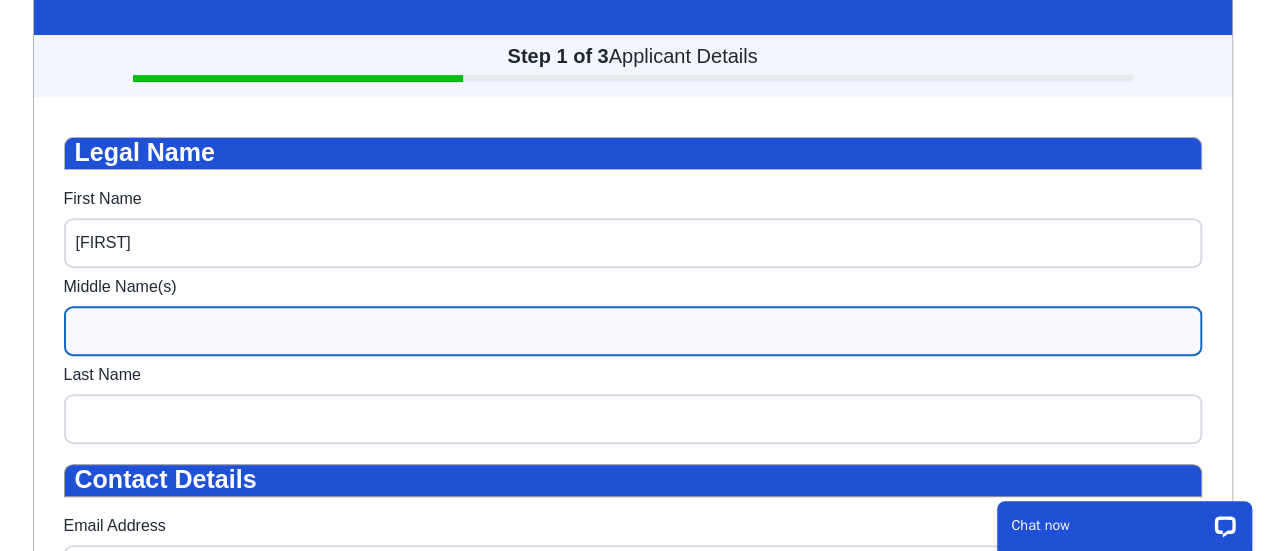 type on "[FIRST]" 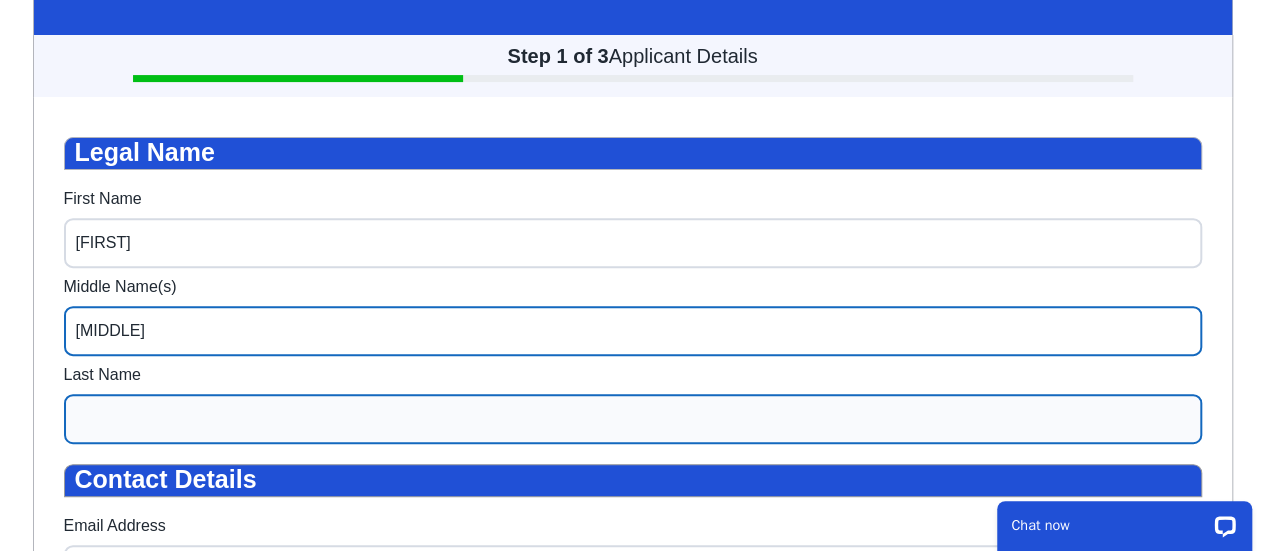 type on "[MIDDLE]" 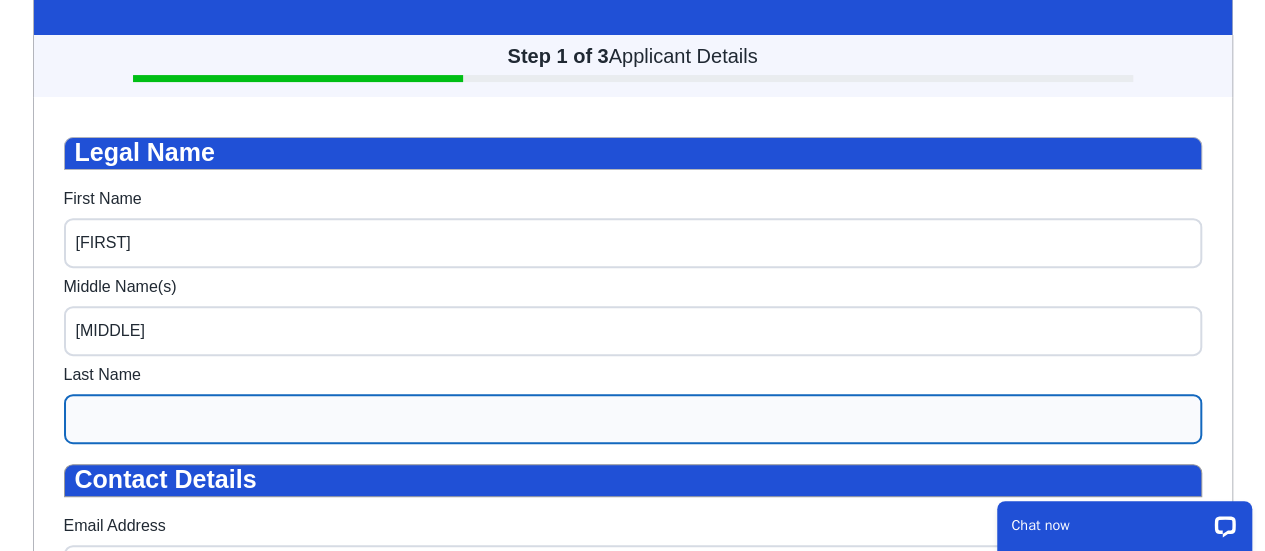 click on "Last Name" at bounding box center (633, 419) 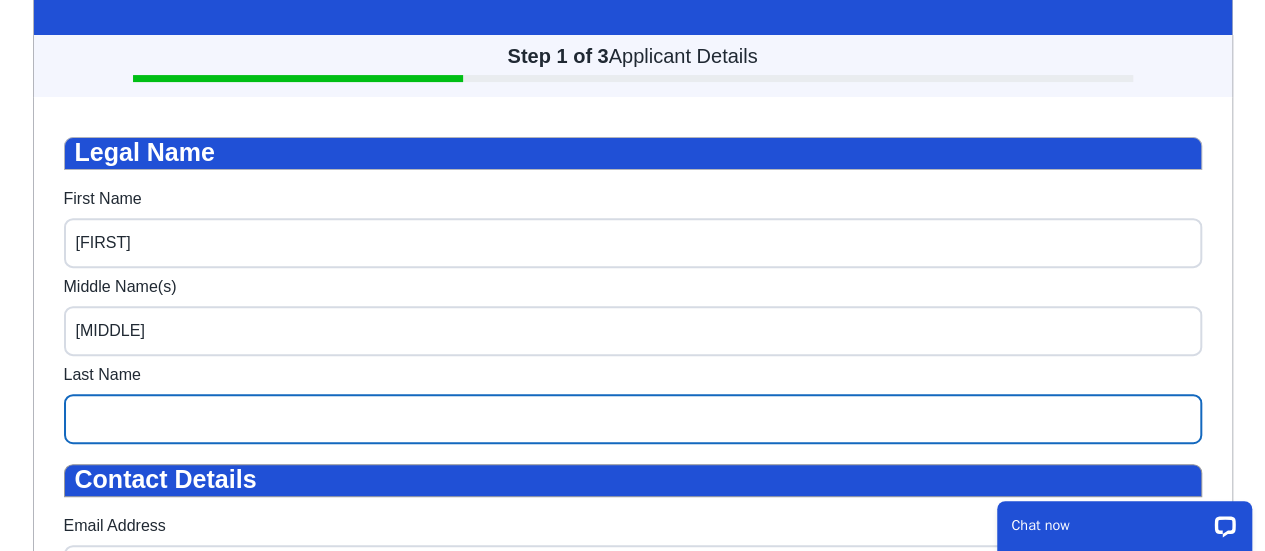 type on "[LAST]" 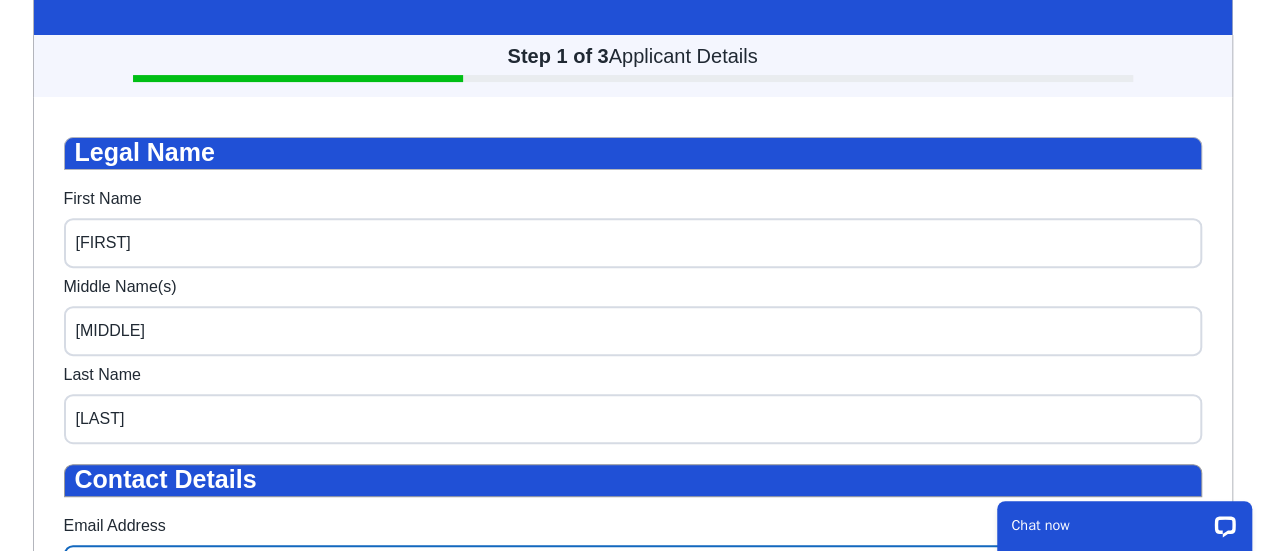 type on "[FIRST].[LAST]@[EXAMPLE.COM]" 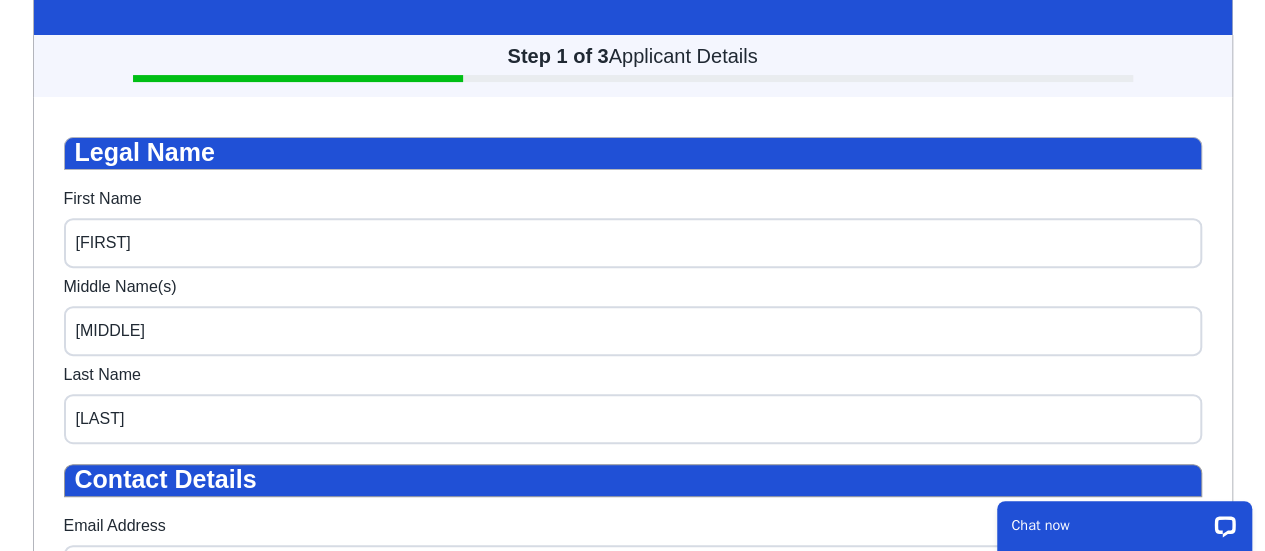 type on "[PHONE]" 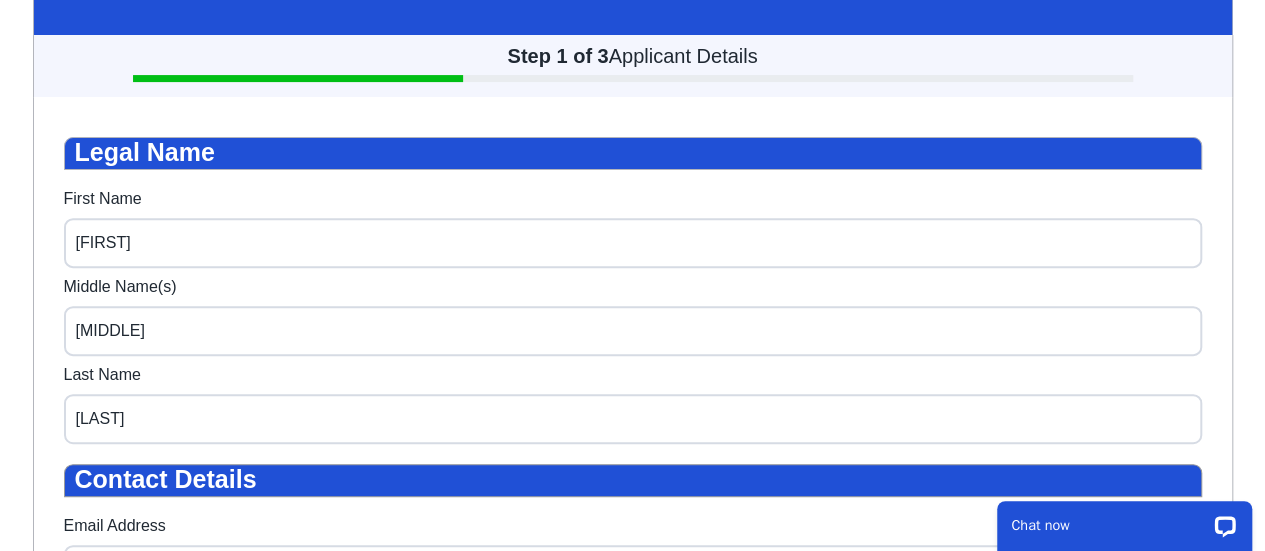 type on "[NUMBER] [STREET]" 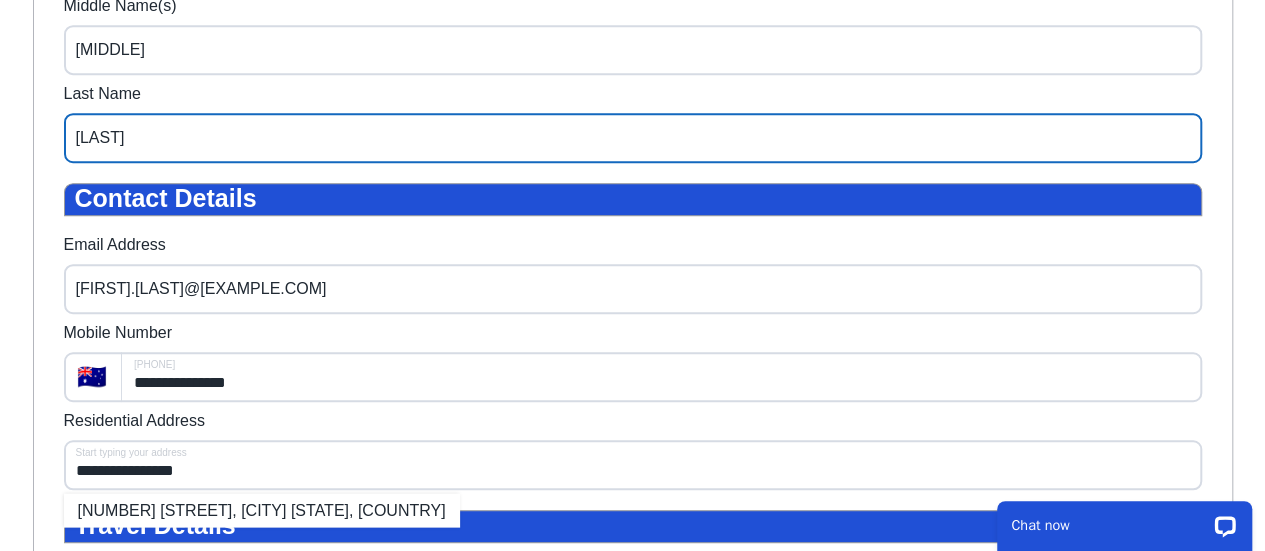 scroll, scrollTop: 760, scrollLeft: 0, axis: vertical 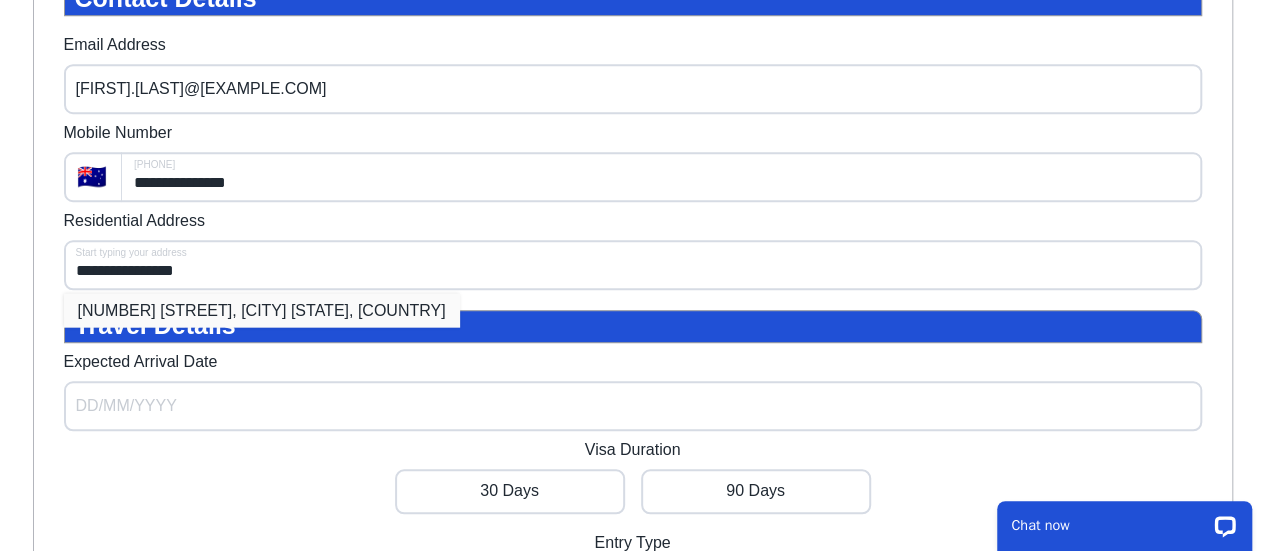 click on "[NUMBER] [STREET], [CITY] [STATE], [COUNTRY]" at bounding box center [262, 310] 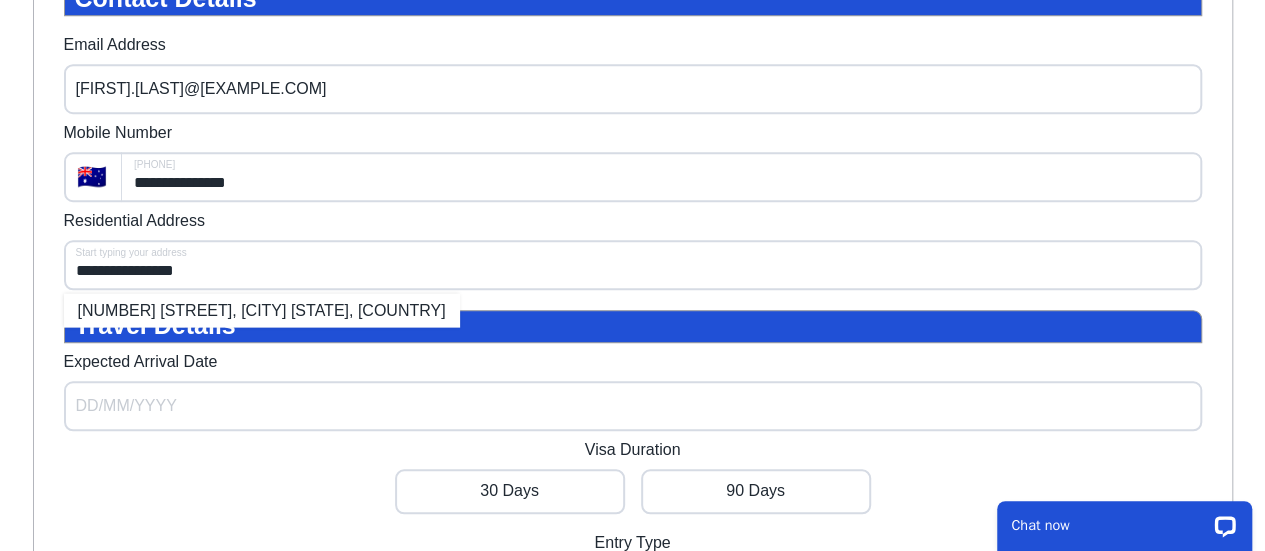 type on "**********" 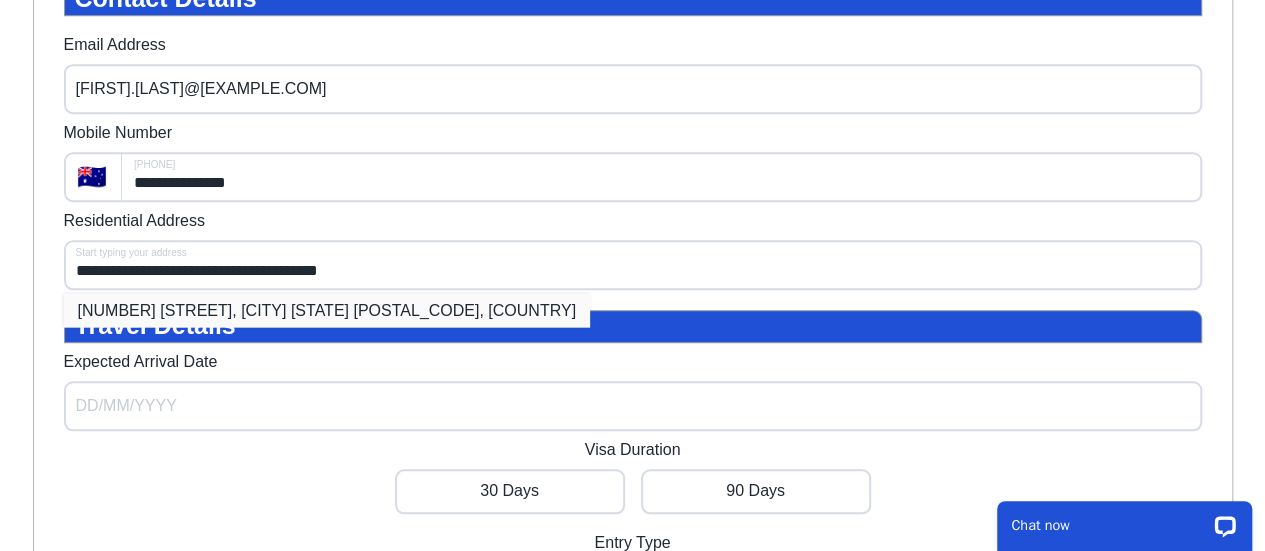 click on "[NUMBER] [STREET], [CITY] [STATE] [POSTAL_CODE], [COUNTRY]" at bounding box center (327, 310) 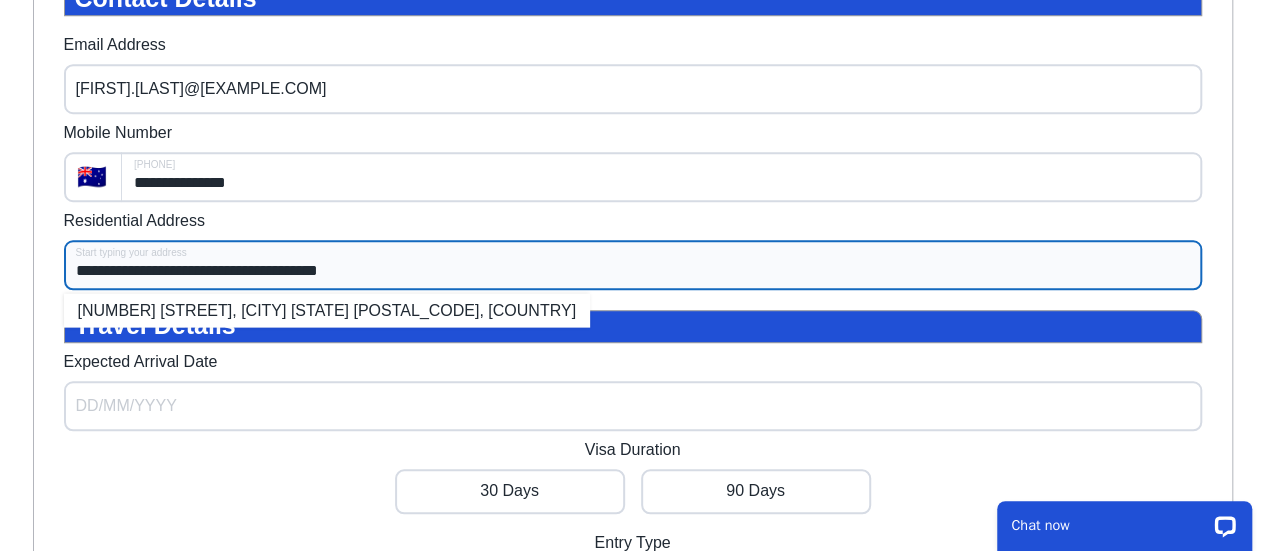 click on "**********" at bounding box center [633, 265] 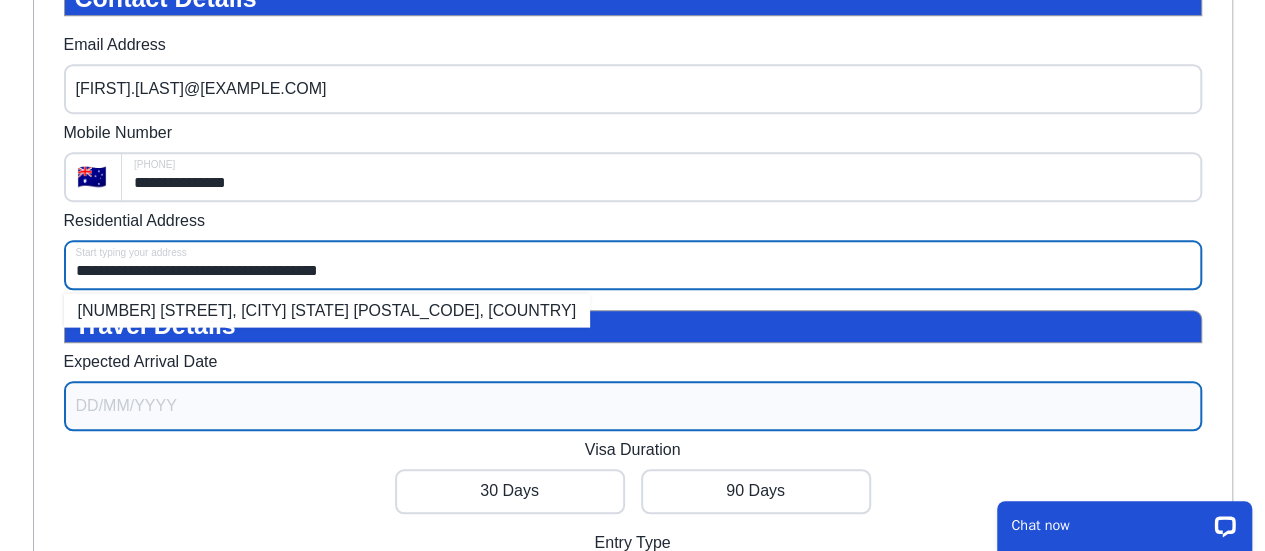 click on "Expected Arrival Date" at bounding box center [633, 406] 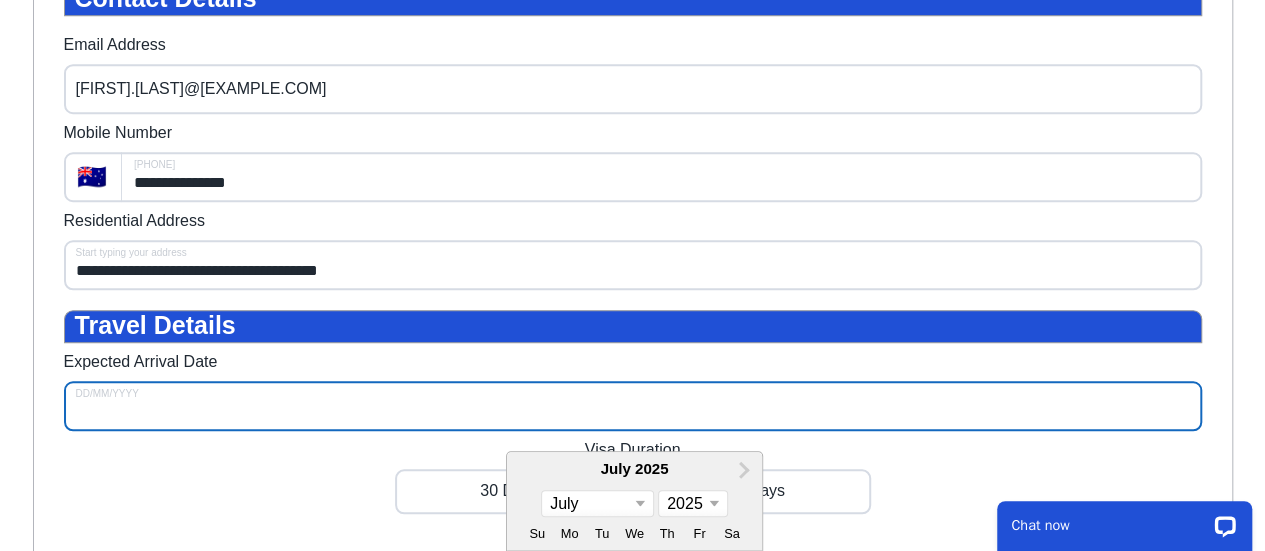 scroll, scrollTop: 1060, scrollLeft: 0, axis: vertical 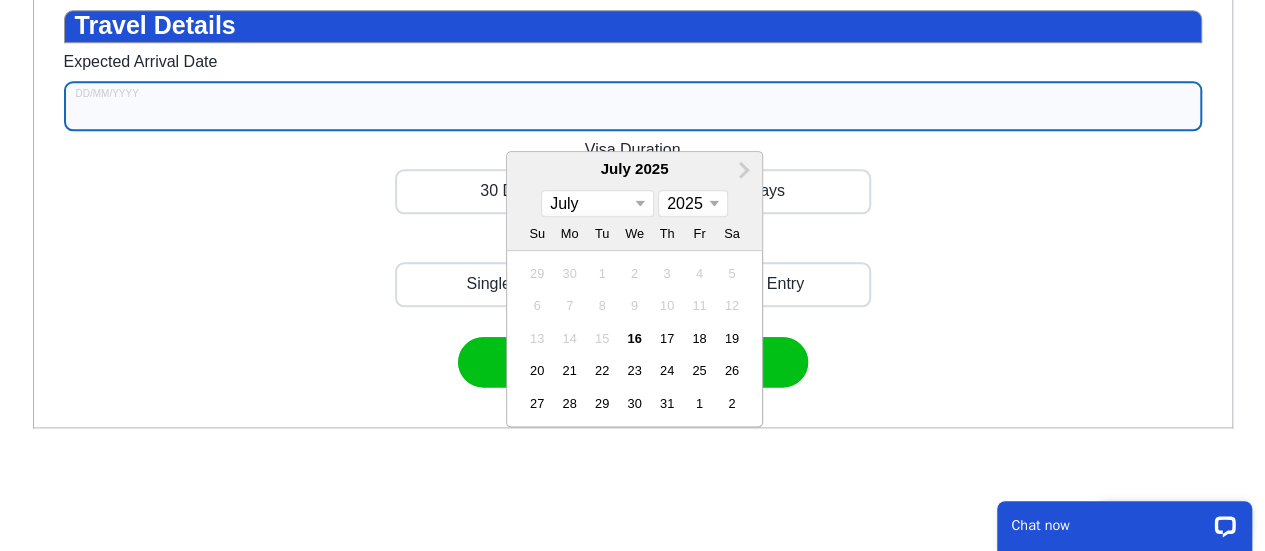 click on "January February March April May June July August September October November December" at bounding box center (597, 203) 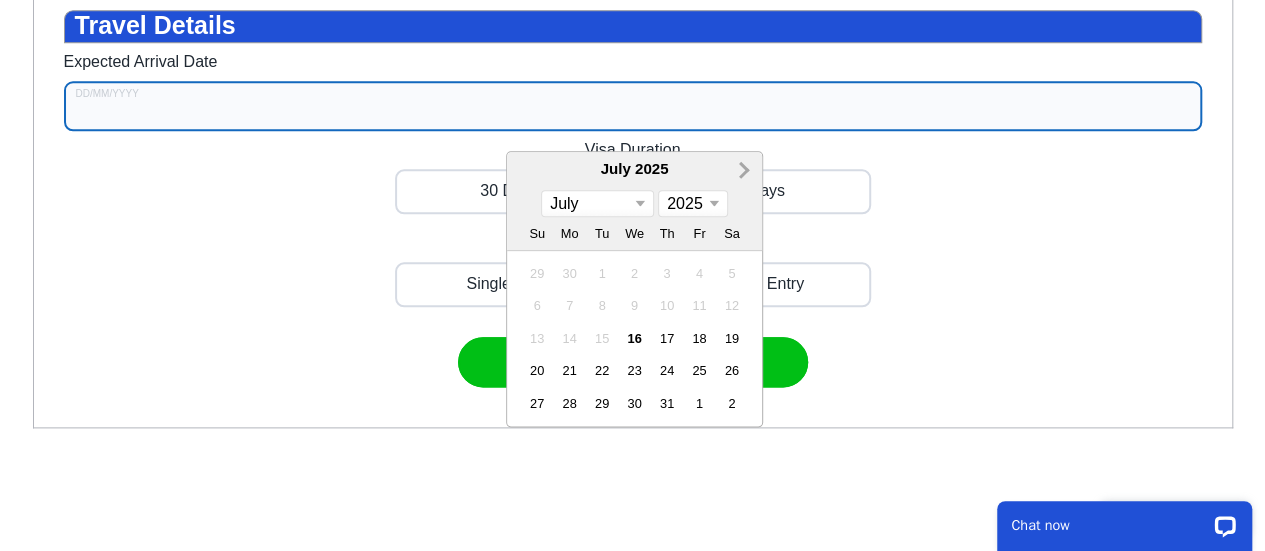 click on "Next Month" at bounding box center [744, 170] 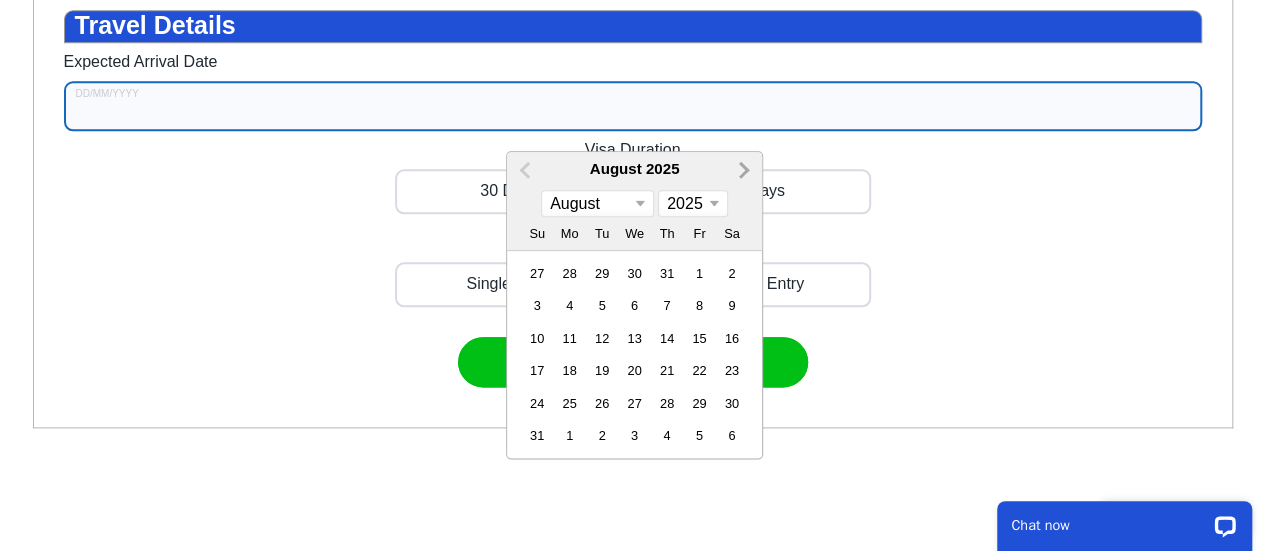 click on "Next Month" at bounding box center (742, 168) 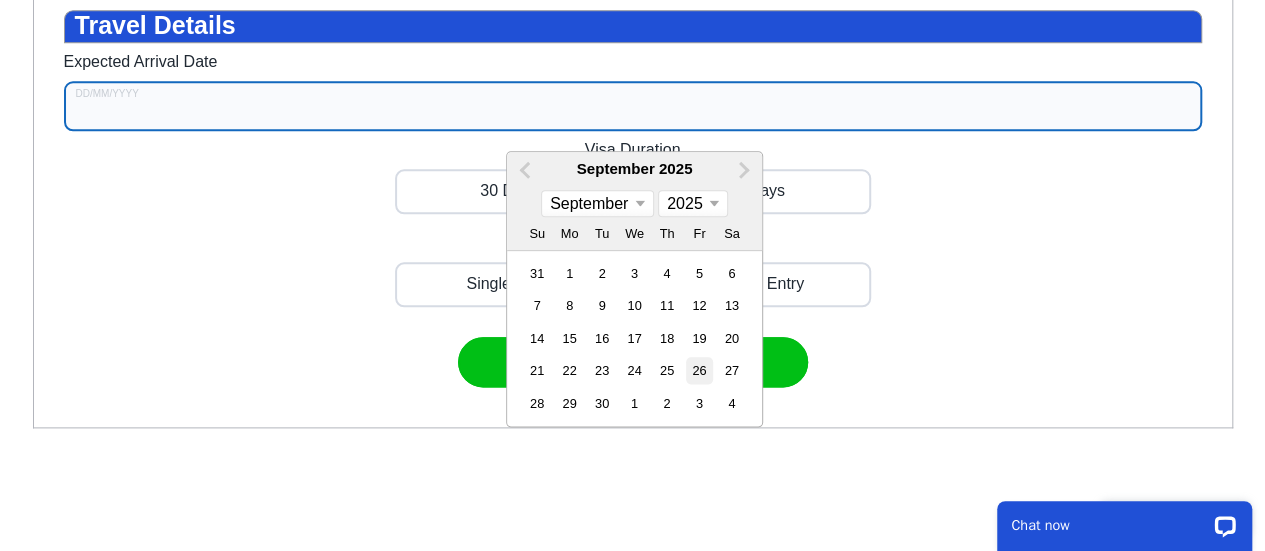 click on "26" at bounding box center [698, 370] 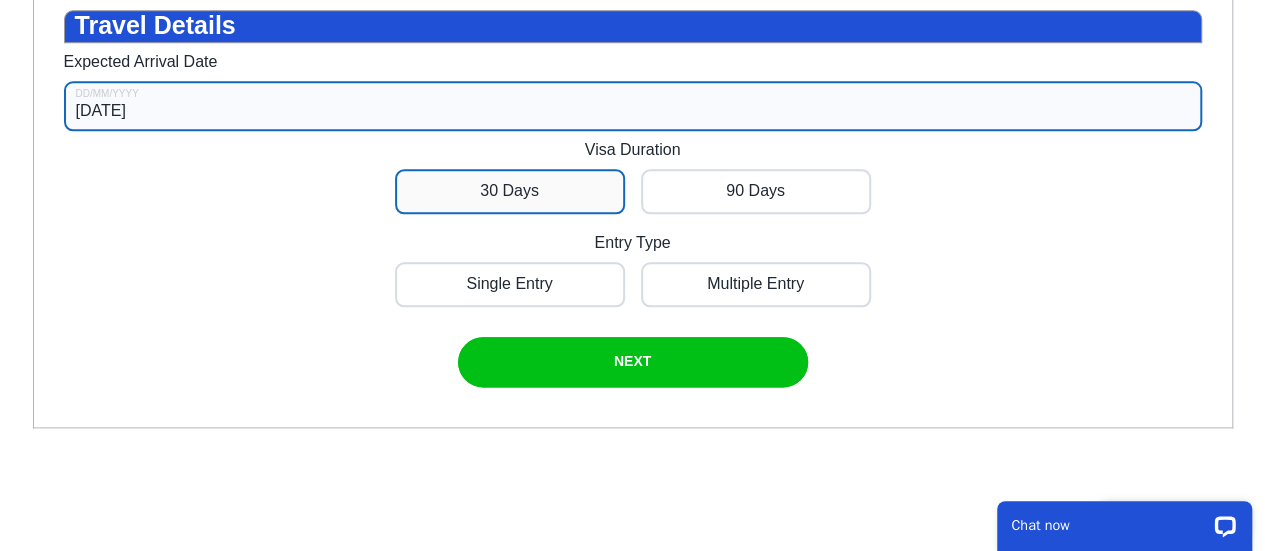 click at bounding box center (510, 191) 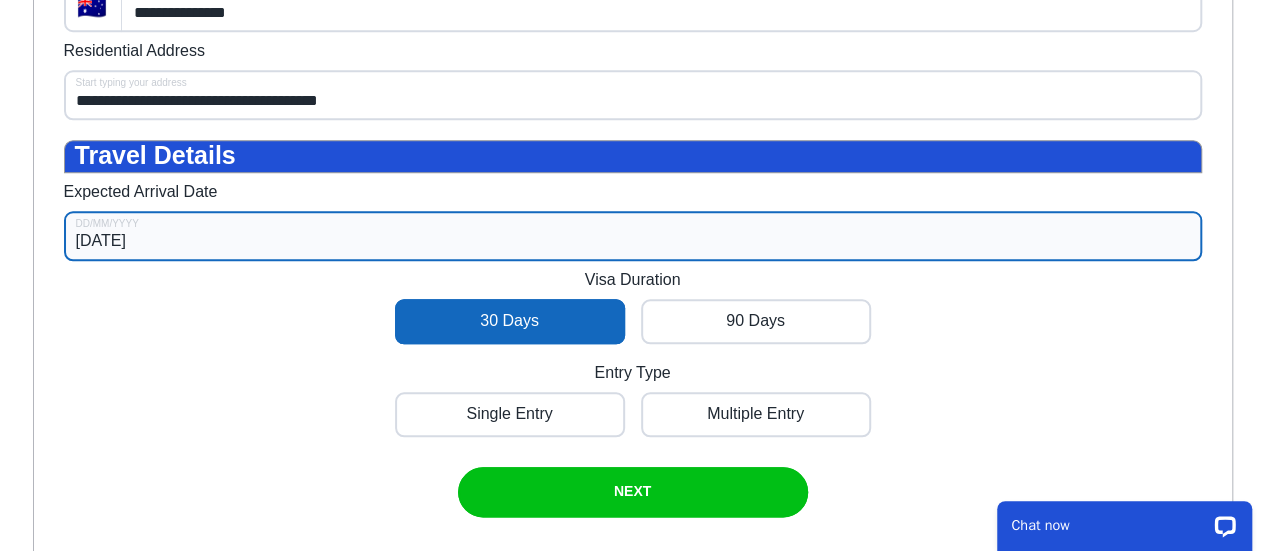 scroll, scrollTop: 960, scrollLeft: 0, axis: vertical 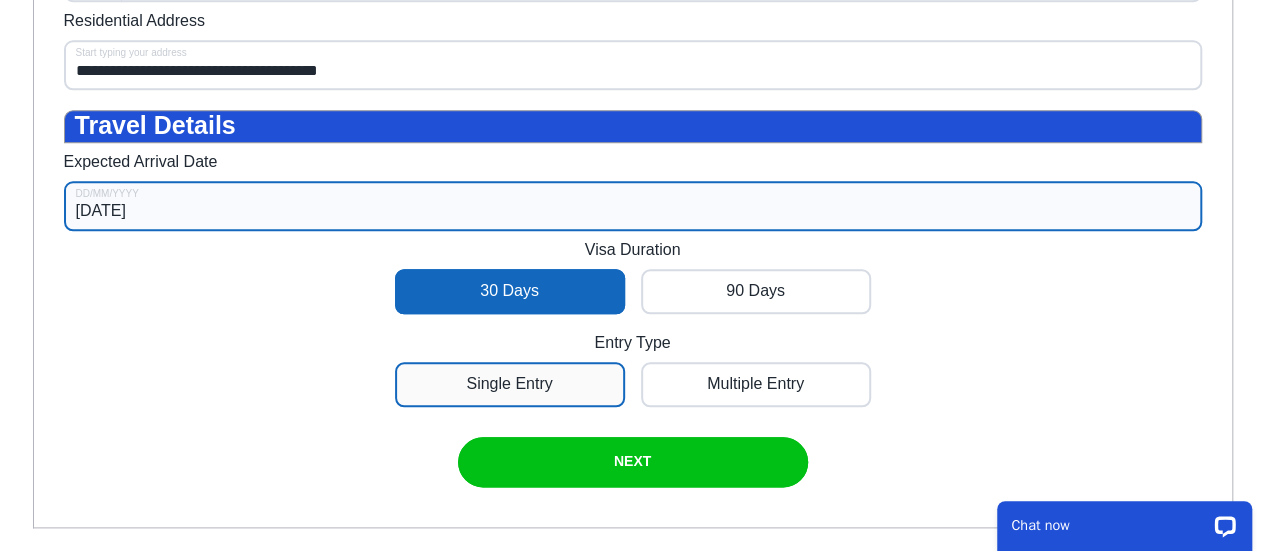 click at bounding box center [510, 384] 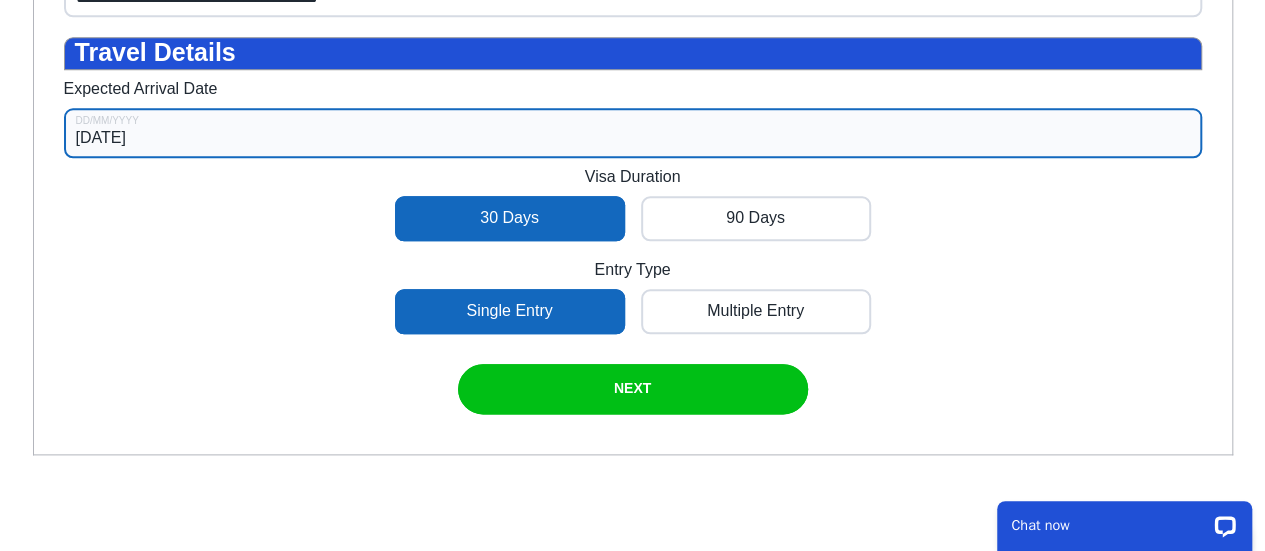 scroll, scrollTop: 1160, scrollLeft: 0, axis: vertical 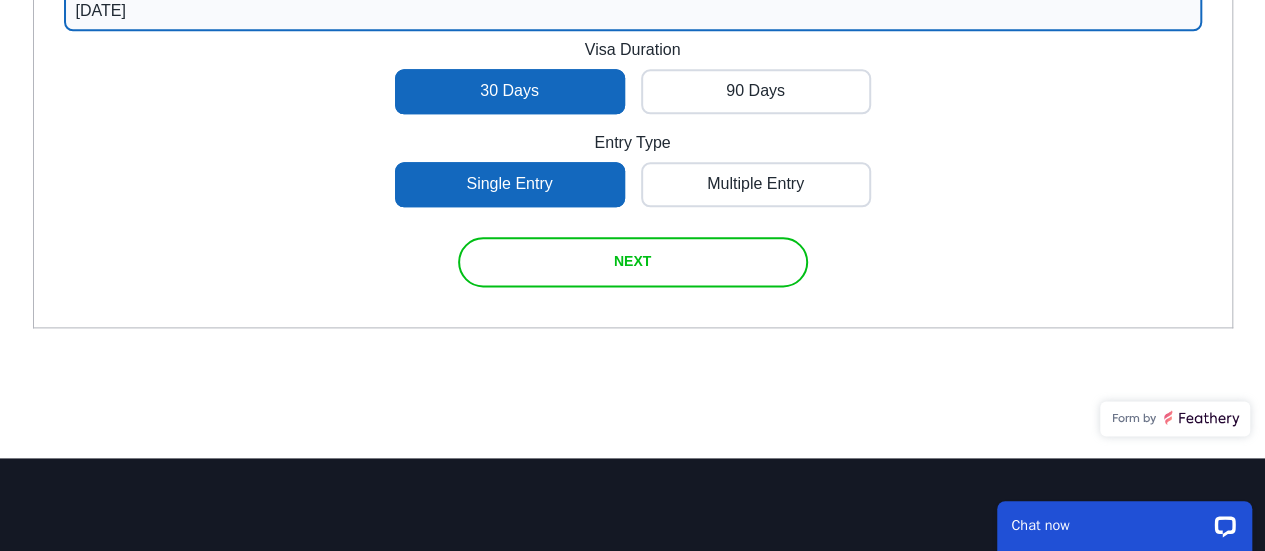 click at bounding box center (633, 262) 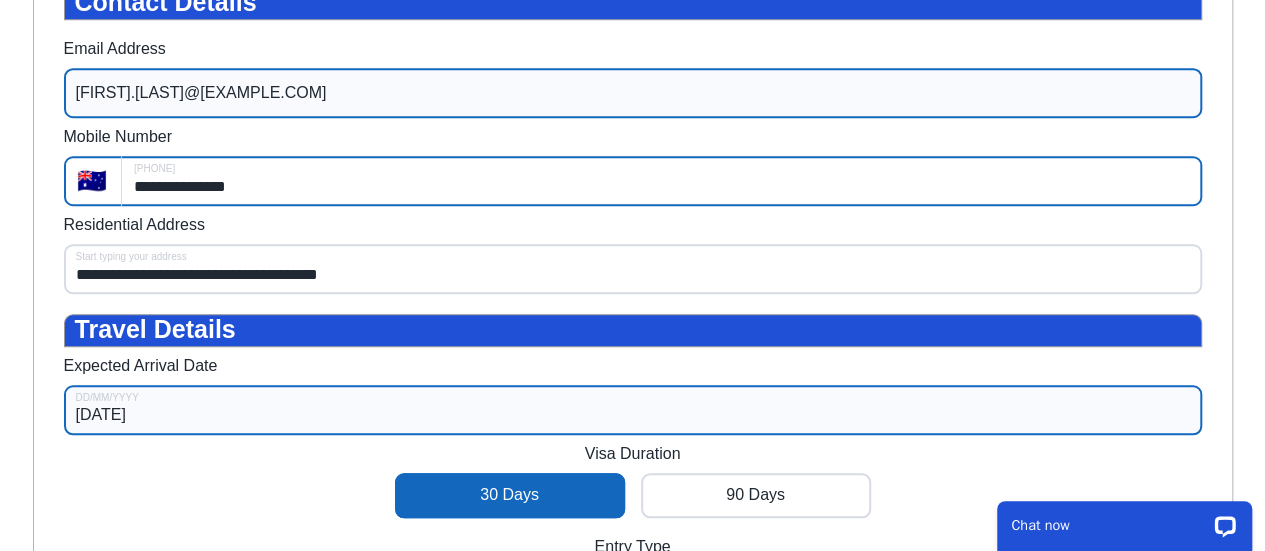 scroll, scrollTop: 630, scrollLeft: 0, axis: vertical 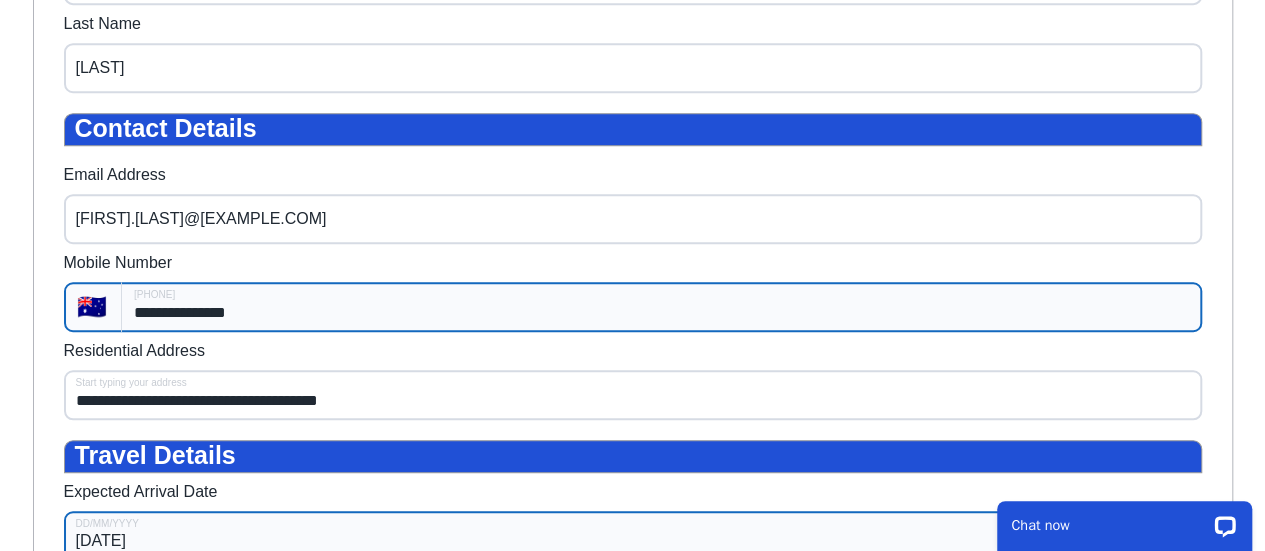 click on "**********" at bounding box center (661, 307) 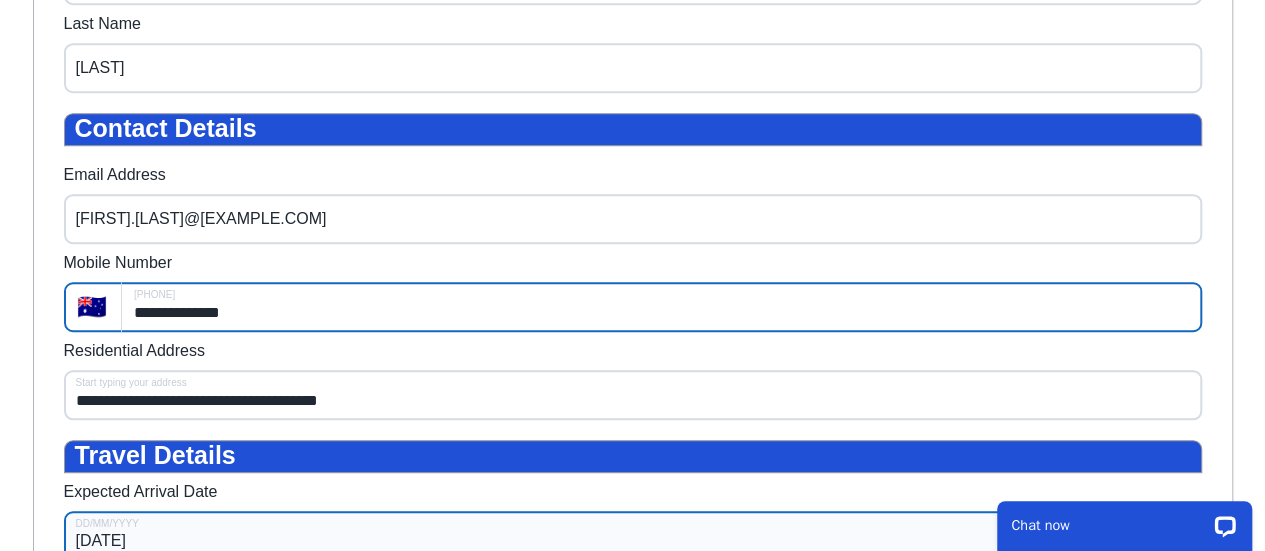 drag, startPoint x: 158, startPoint y: 321, endPoint x: 41, endPoint y: 321, distance: 117 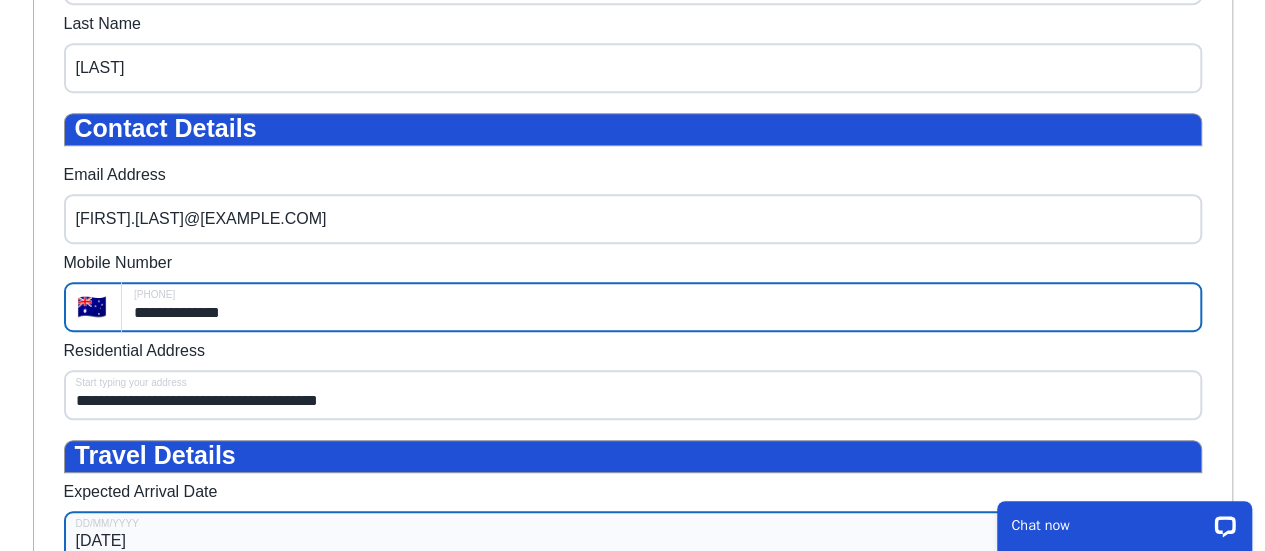 click on "Legal Name  First Name [FIRST] Middle Name(s) [MIDDLE] Last Name [LAST] Contact Details  Email Address [EMAIL] Mobile Number 🇦🇺 [PHONE] Residential Address [ADDRESS] Travel Details Expected Arrival Date [DATE] DD/MM/YYYY Visa Duration 30 Days 90 Days Entry Type Single Entry Multiple Entry NEXT" at bounding box center (633, 302) 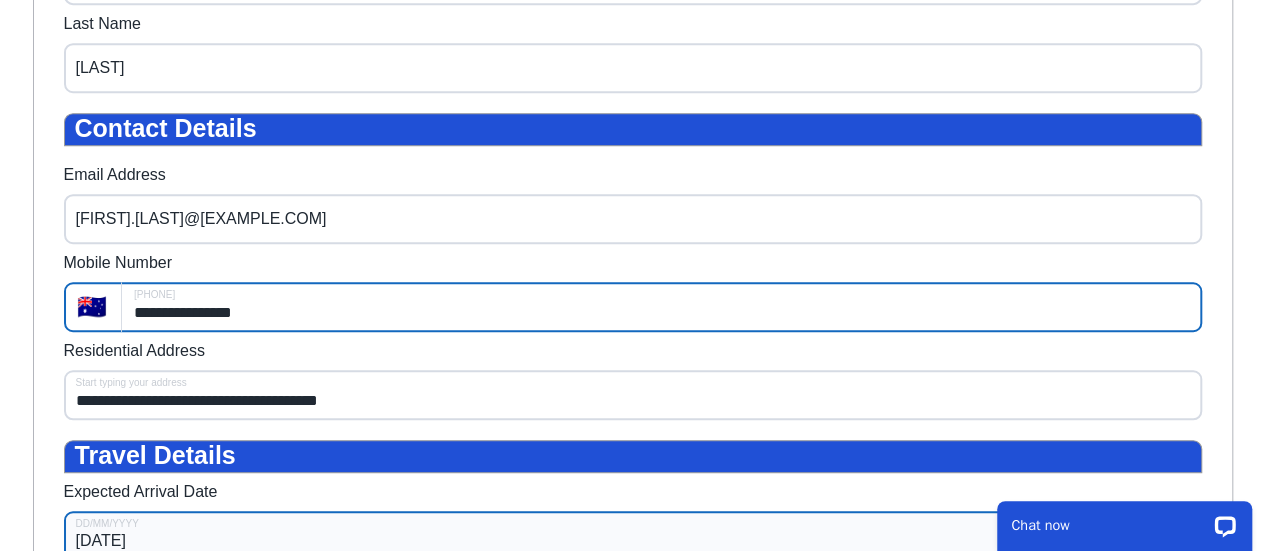 type on "**********" 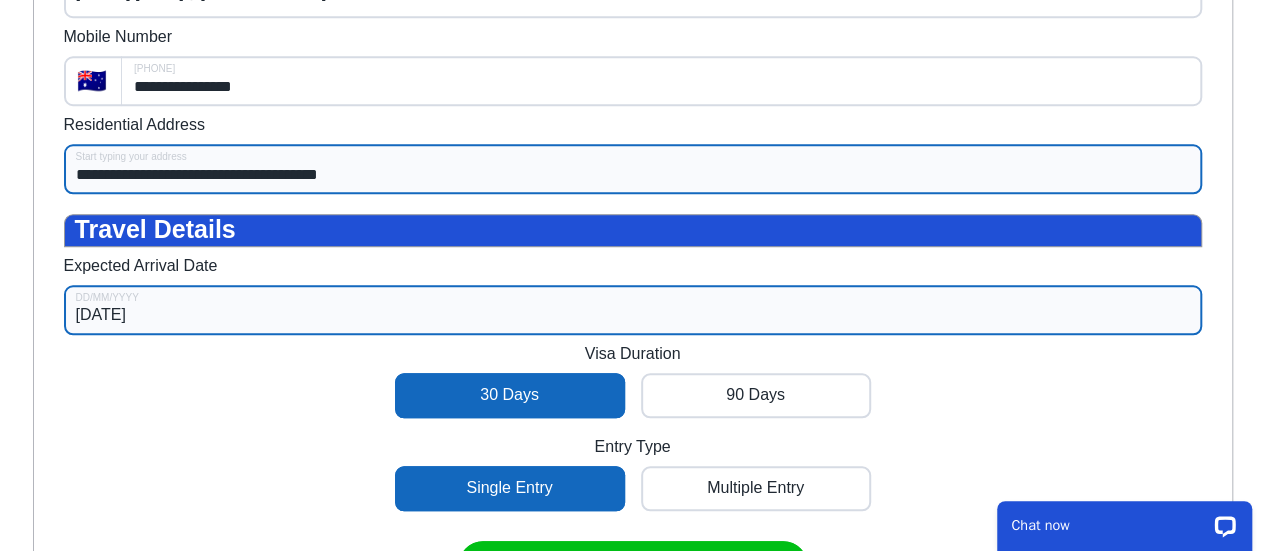 scroll, scrollTop: 1030, scrollLeft: 0, axis: vertical 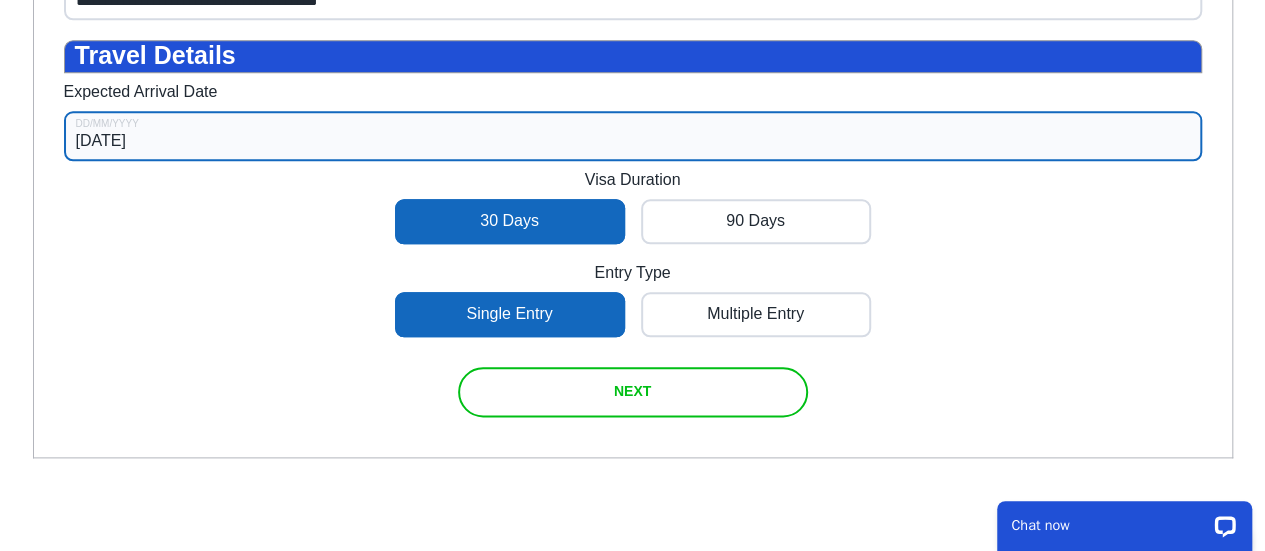 click at bounding box center (633, 392) 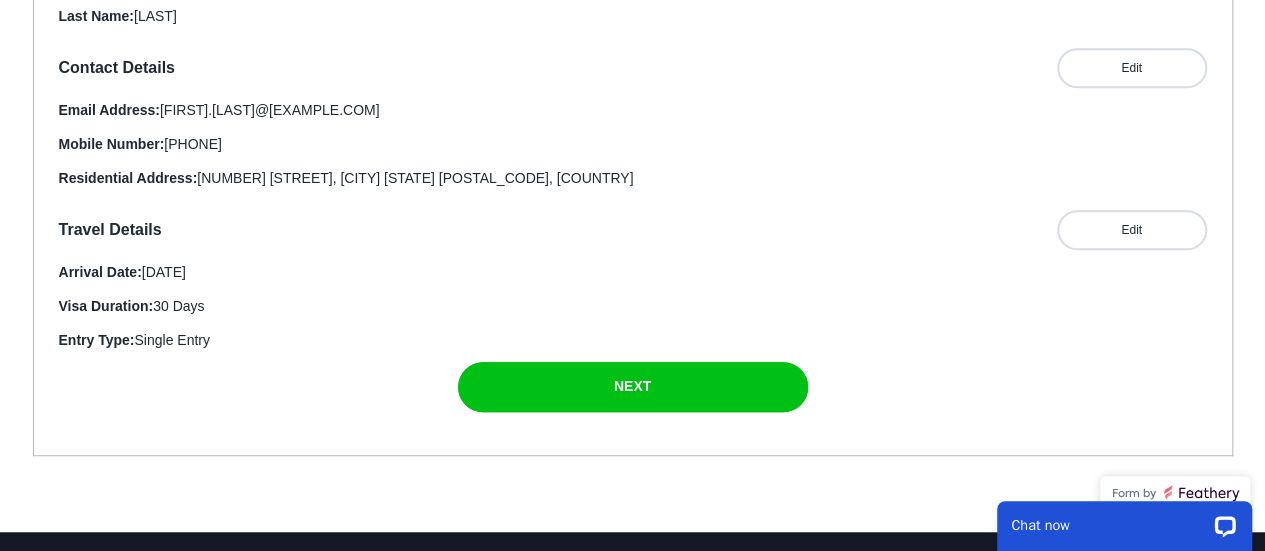 scroll, scrollTop: 560, scrollLeft: 0, axis: vertical 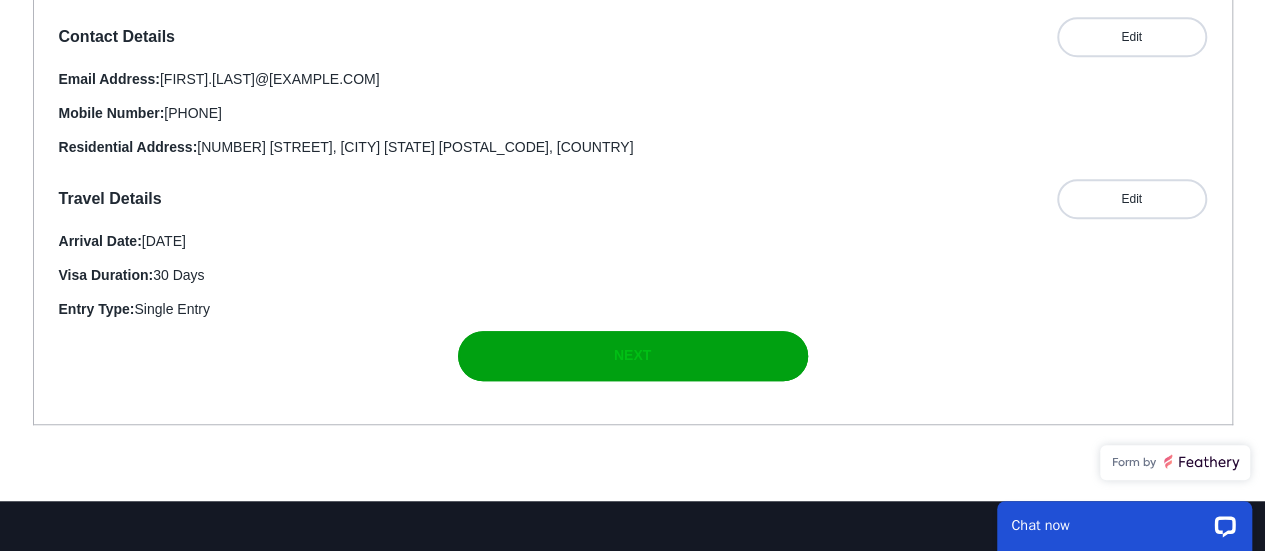 click on "NEXT" at bounding box center [632, 355] 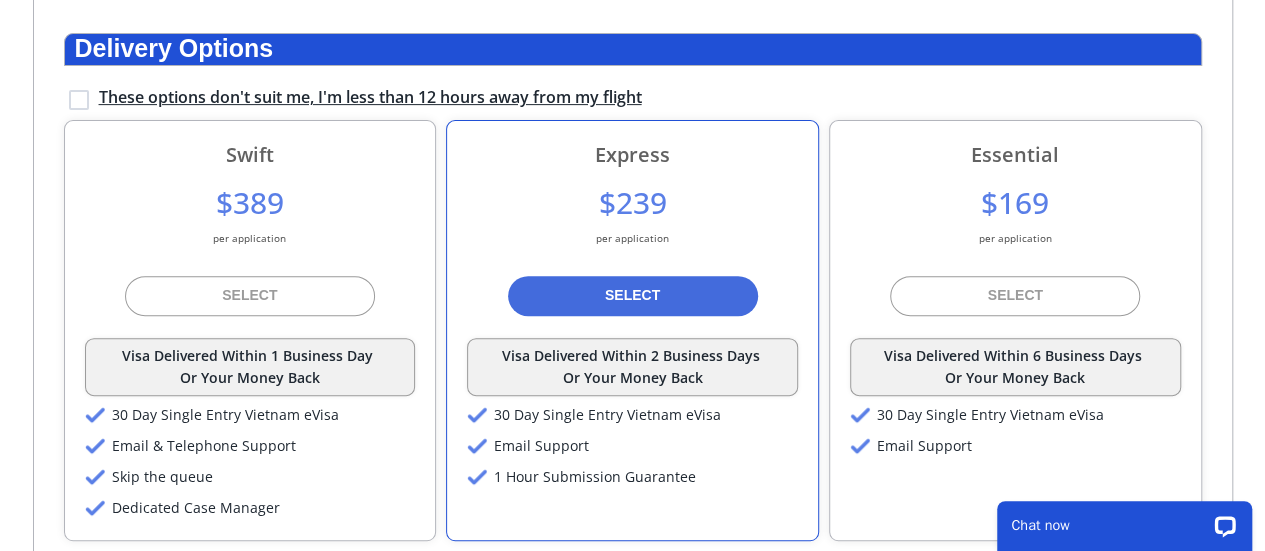 scroll, scrollTop: 360, scrollLeft: 0, axis: vertical 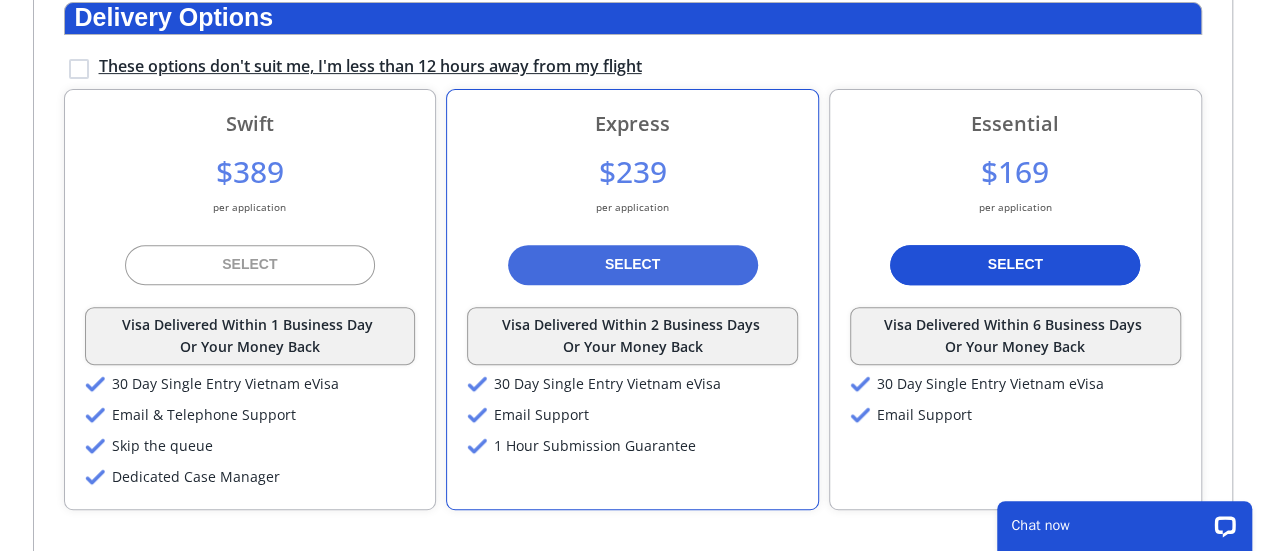 click at bounding box center [1015, 265] 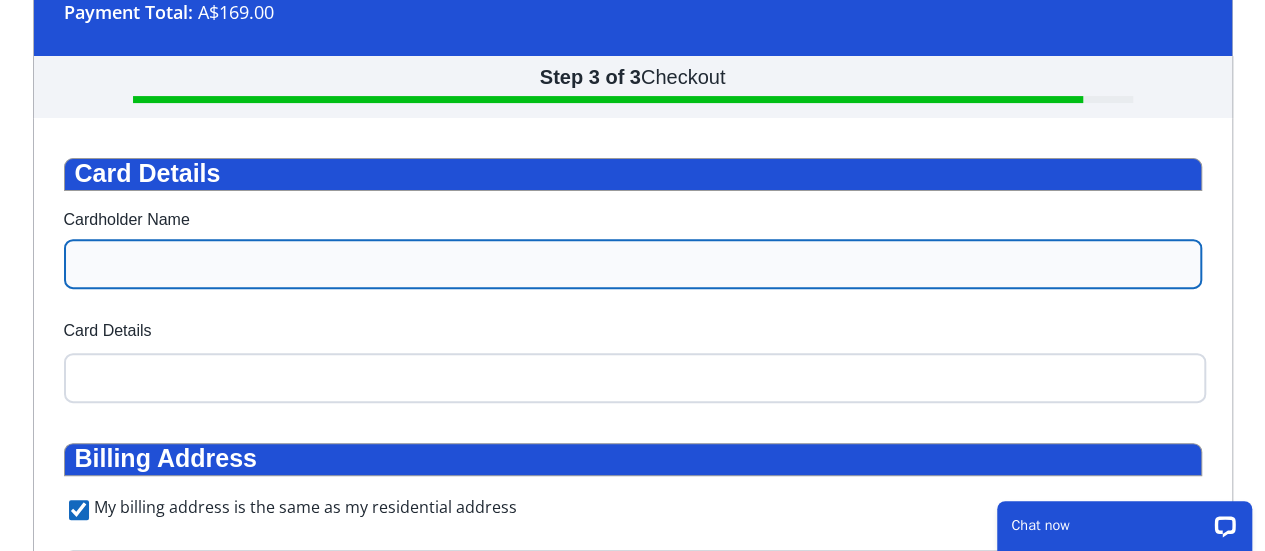 scroll, scrollTop: 260, scrollLeft: 0, axis: vertical 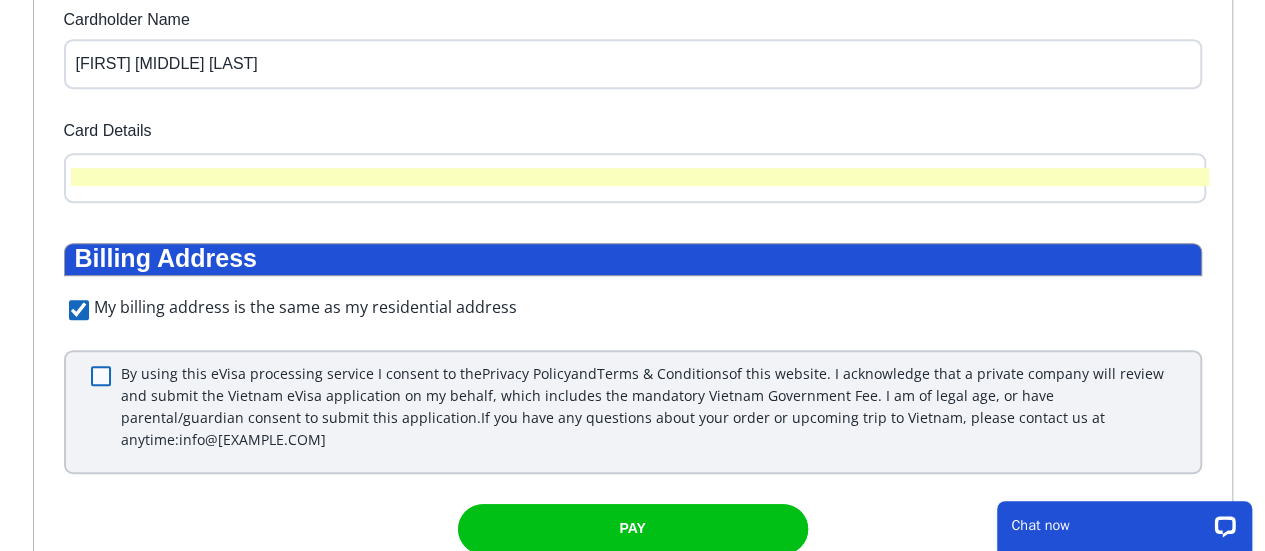 click at bounding box center (101, 376) 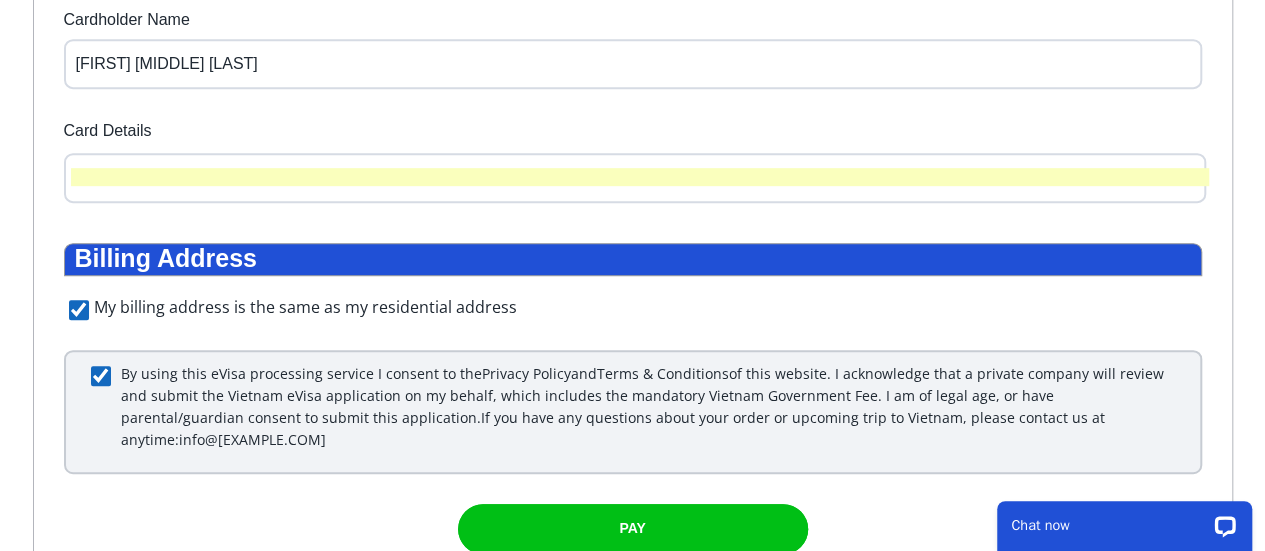 checkbox on "true" 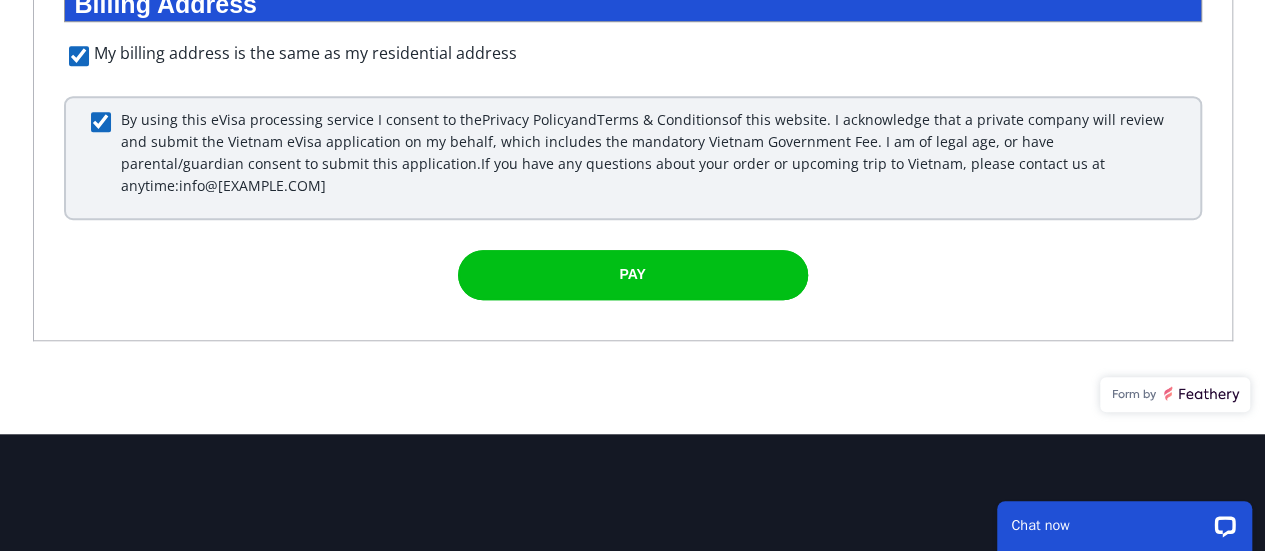 scroll, scrollTop: 760, scrollLeft: 0, axis: vertical 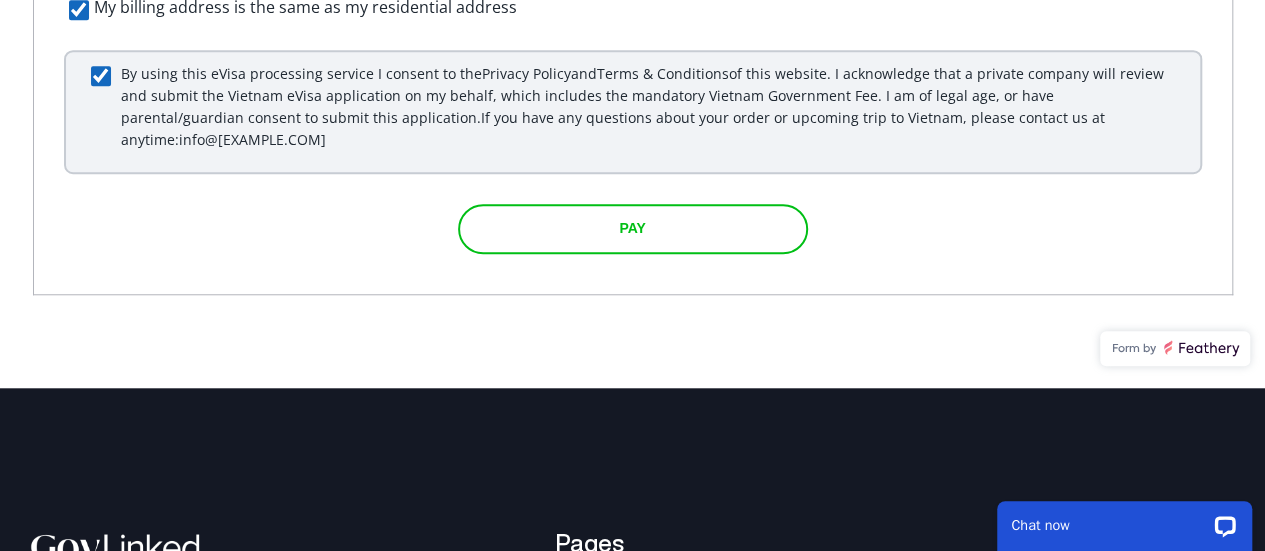 click at bounding box center (633, 229) 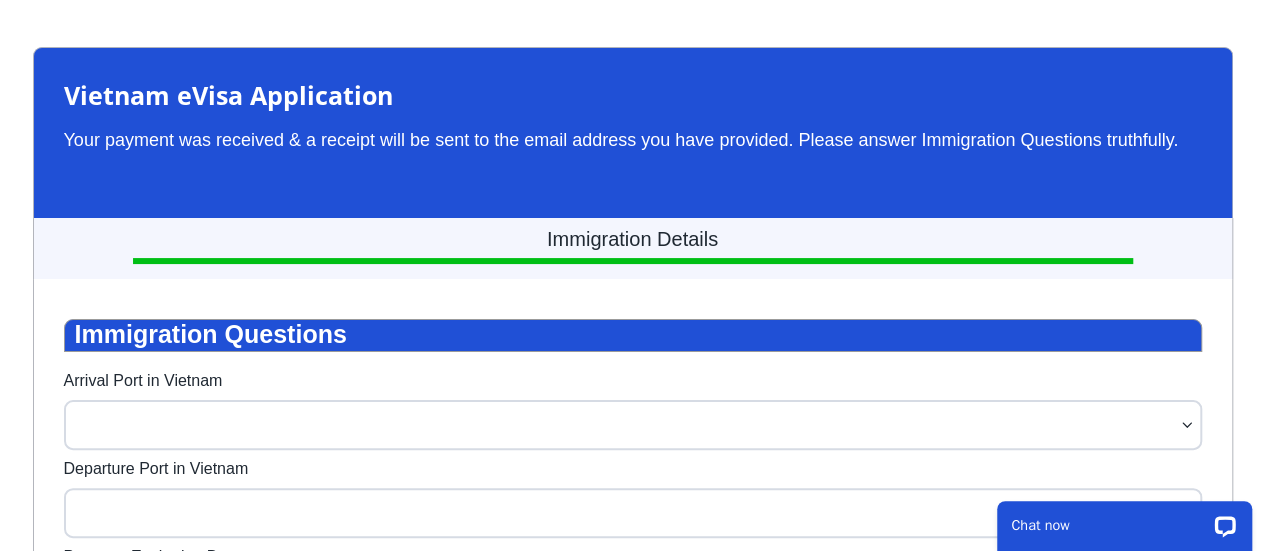 scroll, scrollTop: 160, scrollLeft: 0, axis: vertical 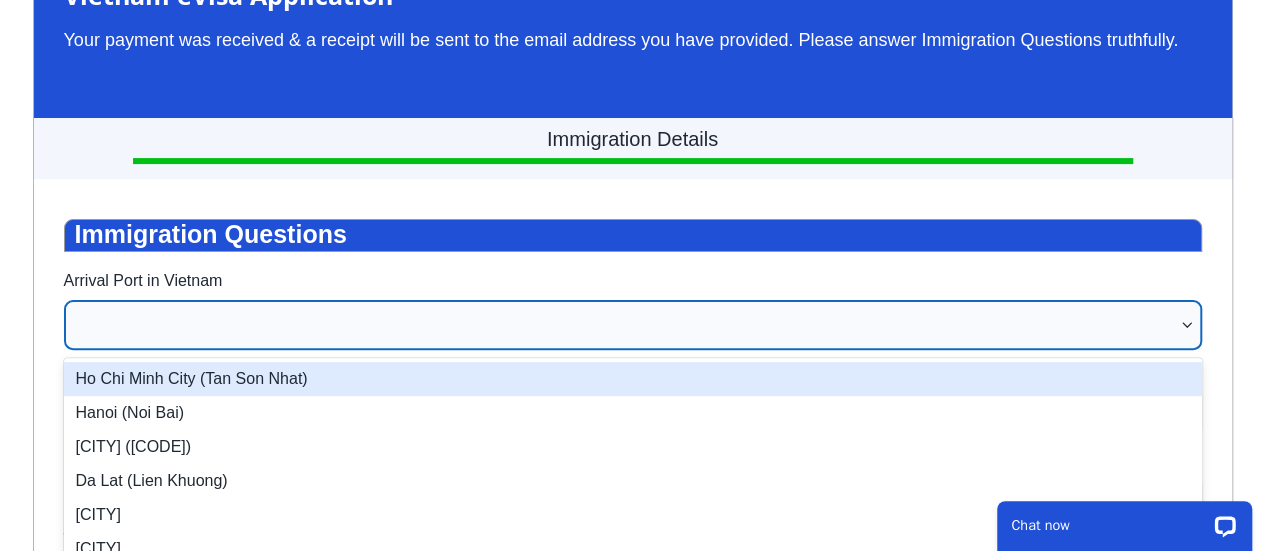 click at bounding box center (623, 325) 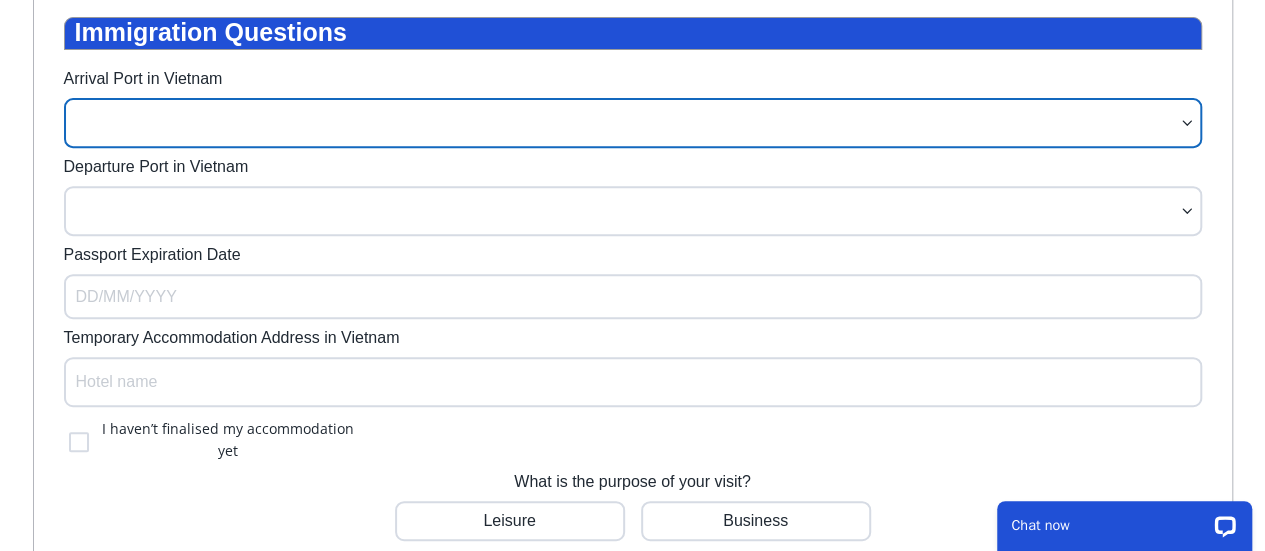 scroll, scrollTop: 300, scrollLeft: 0, axis: vertical 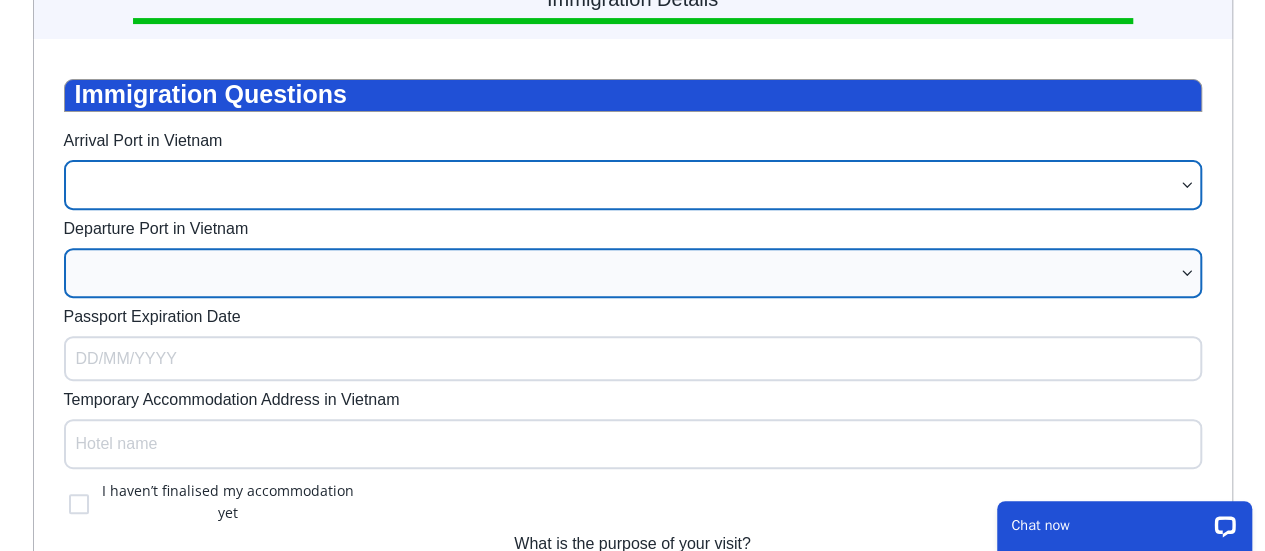 click at bounding box center [633, 273] 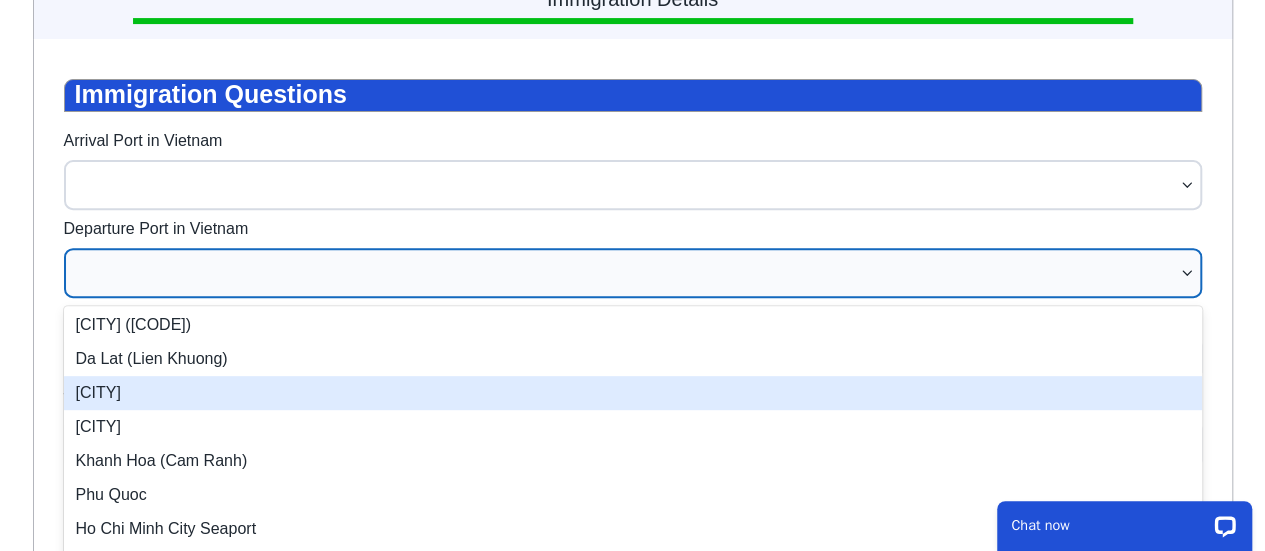 scroll, scrollTop: 200, scrollLeft: 0, axis: vertical 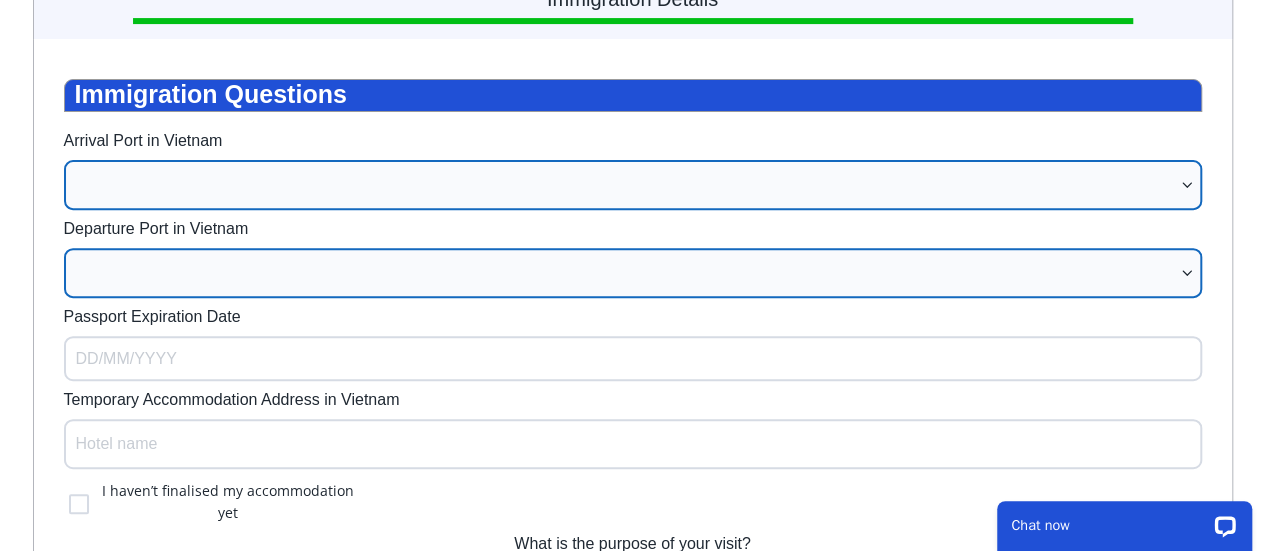 click at bounding box center (623, 185) 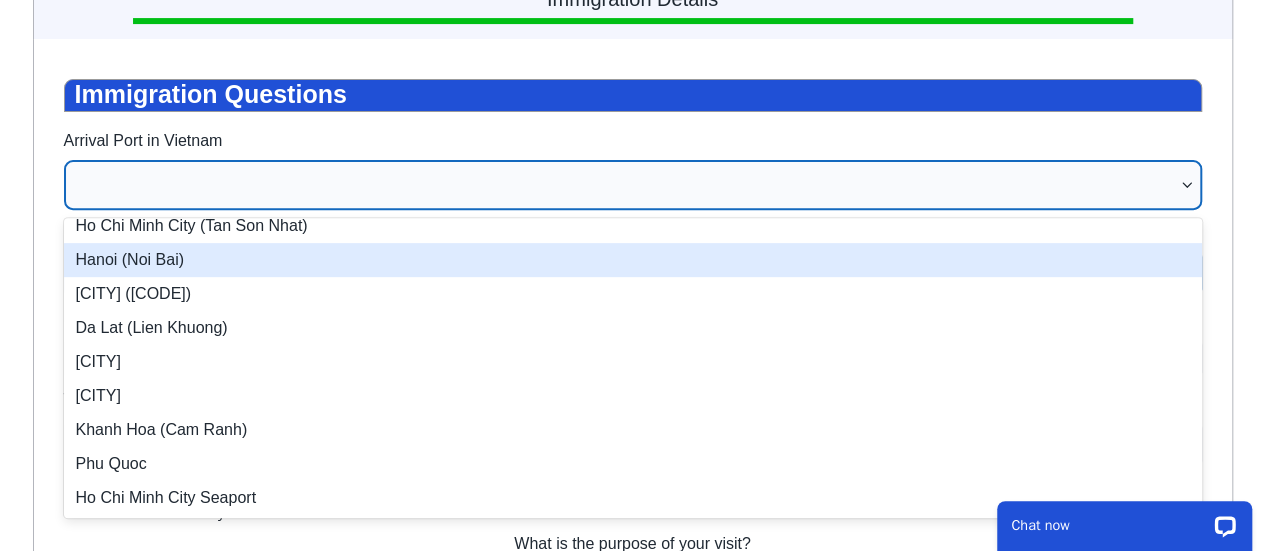 scroll, scrollTop: 0, scrollLeft: 0, axis: both 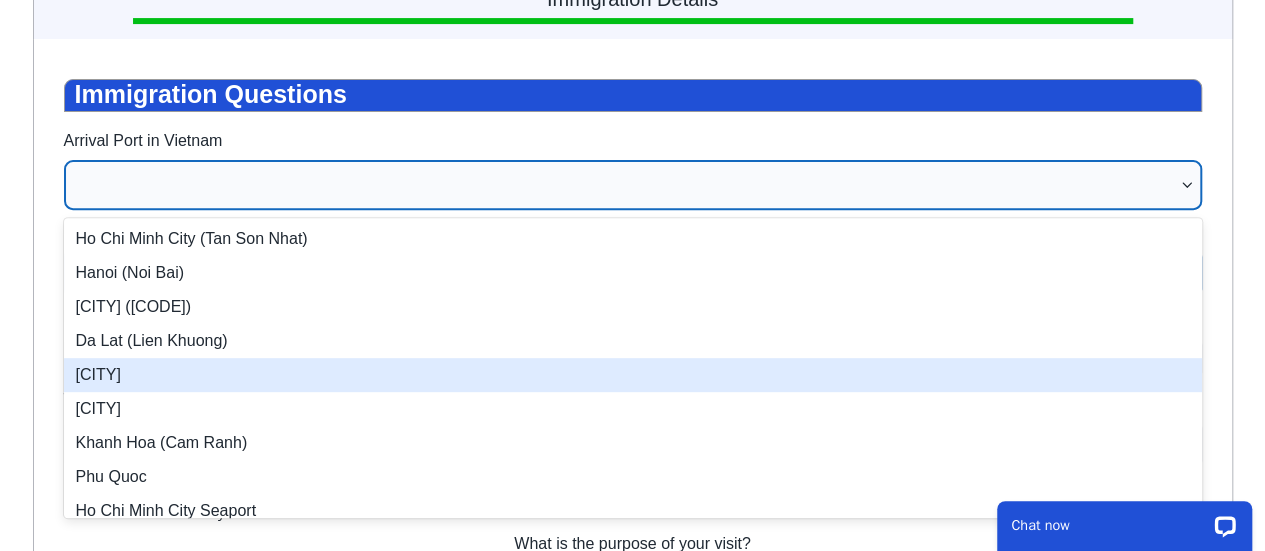 click on "[CITY]" at bounding box center (633, 375) 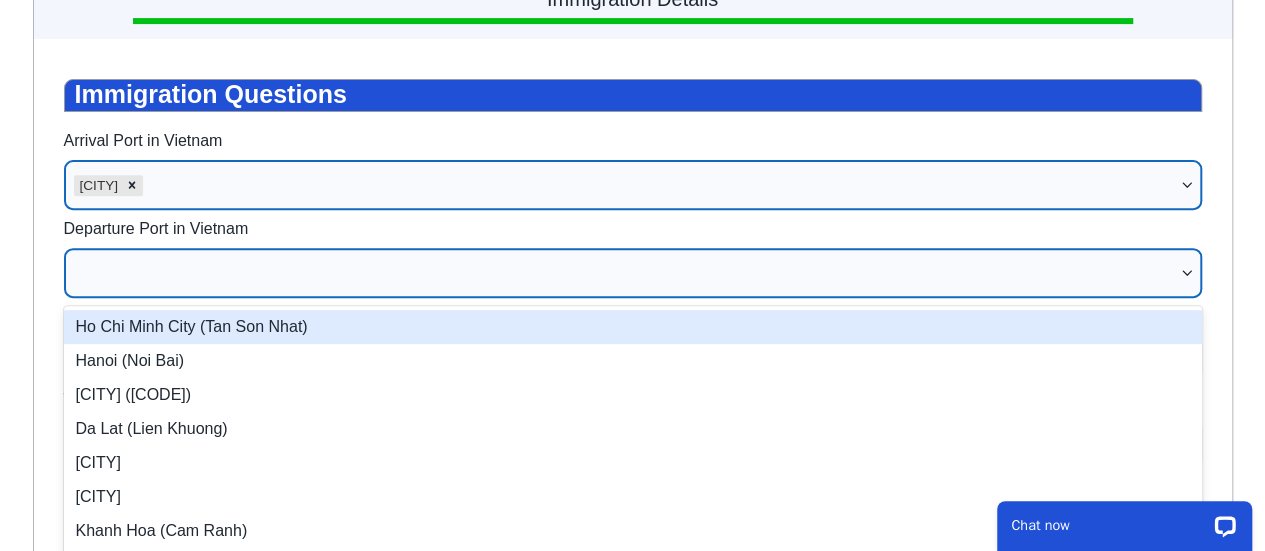 click at bounding box center [633, 273] 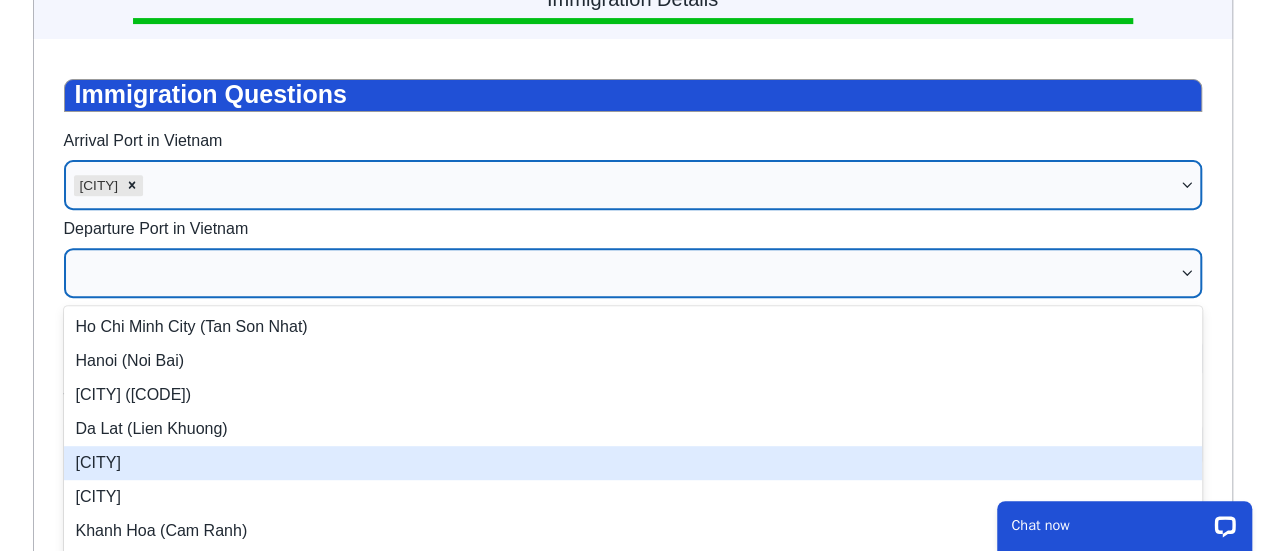 click on "[CITY]" at bounding box center [633, 463] 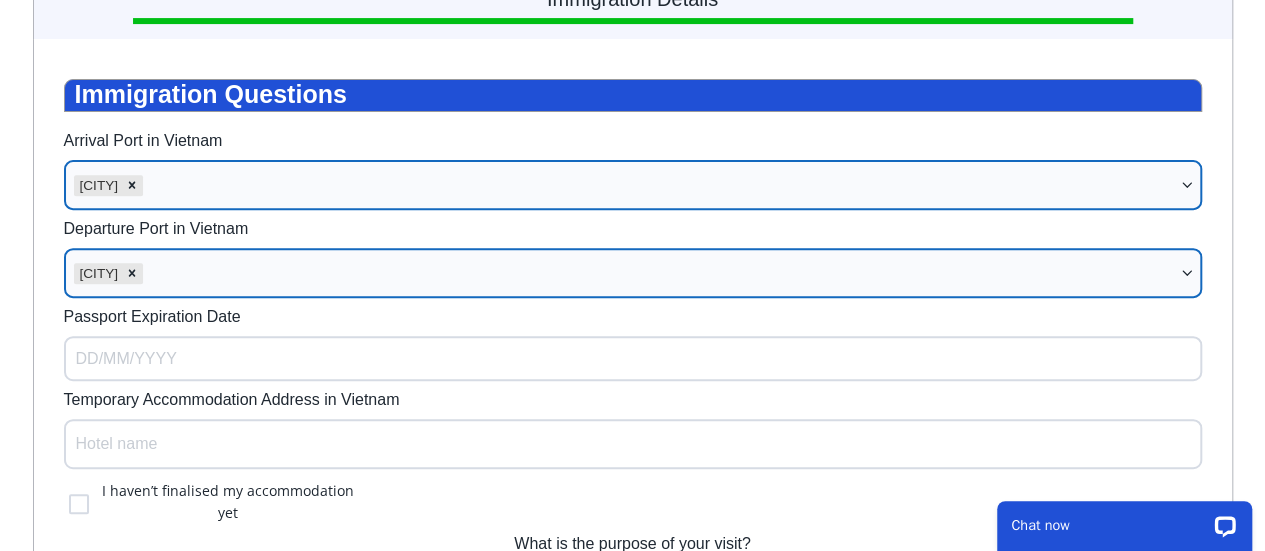 click on "Vietnam eVisa Application Your payment was received & a receipt will be sent to the email address you have provided. Please answer Immigration Questions truthfully. Immigration Details Immigration Questions  Arrival Port in Vietnam [CITY] Departure Port in Vietnam option [CITY] is disabled. Select another option. [CITY] Passport Expiration Date DD/MM/YYYY Temporary Accommodation Address in Vietnam Hotel name I haven’t finalised my accommodation yet What is the purpose of your visit? Leisure Business Is this your first time travelling to Vietnam? Yes No Have you been to Vietnam in the last year? Yes No Do you have relatives who currently reside in Vietnam? Yes No Have you ever used any other passports to enter Vietnam? Yes No Have you violated any Vietnamese laws or regulations? Yes No Emergency Contact Details  Emergency Contact Full Name [FIRST] [LAST] Emergency Contact Mobile Number 🇦🇺 [PHONE] Relationship Partner/spouse Sibling Parent Guardian Child Friend Relative Co-worker Neighbour Other NEXT" at bounding box center (632, 715) 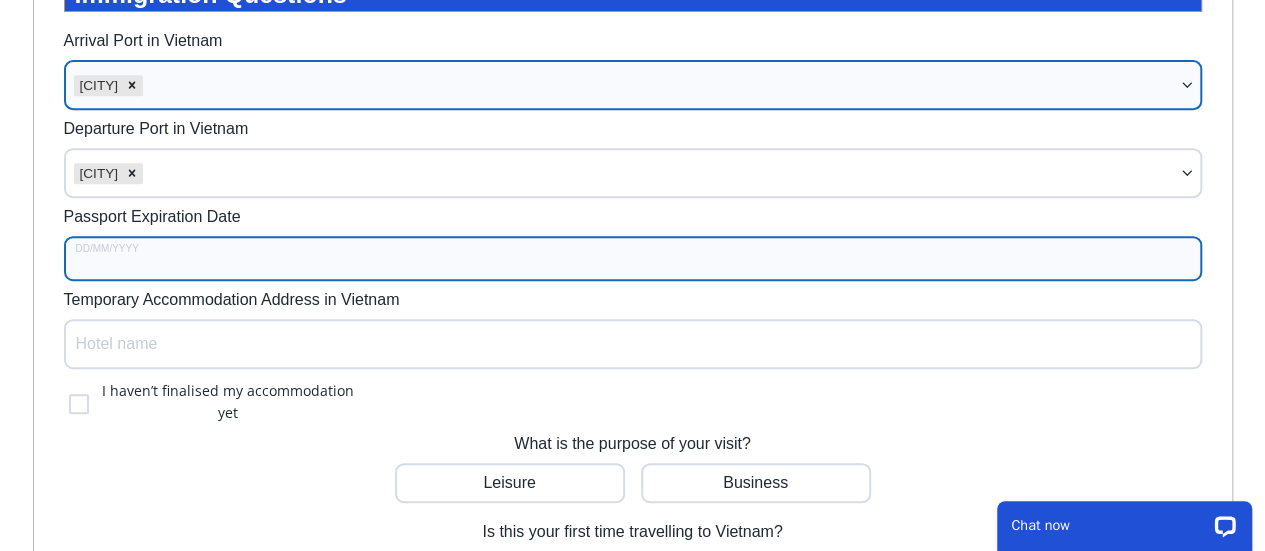 click on "Passport Expiration Date" at bounding box center (633, 258) 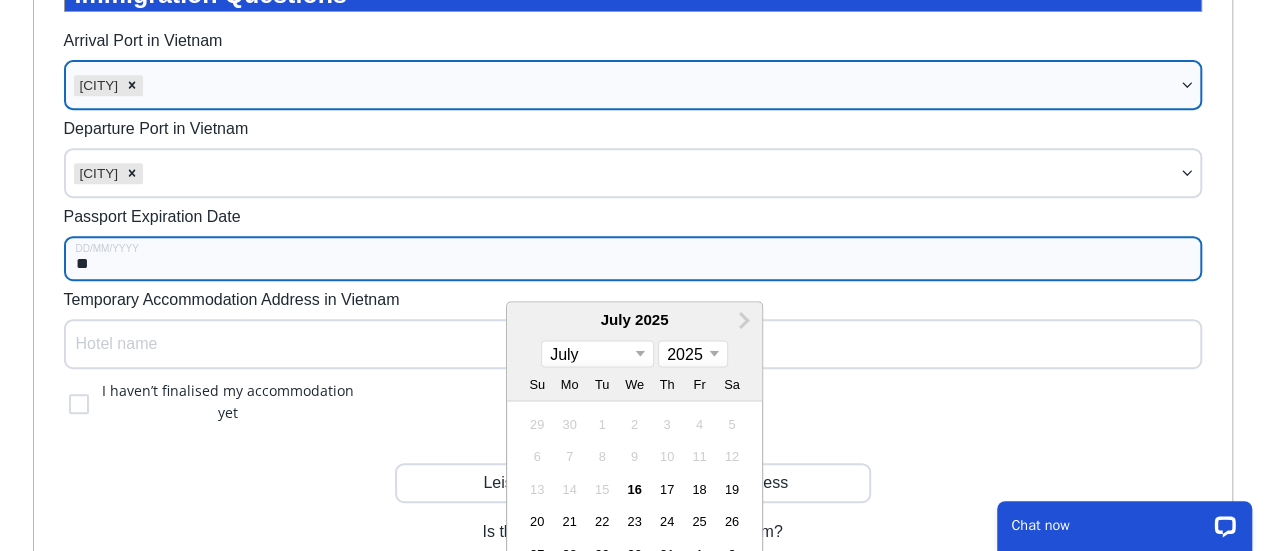 type on "**" 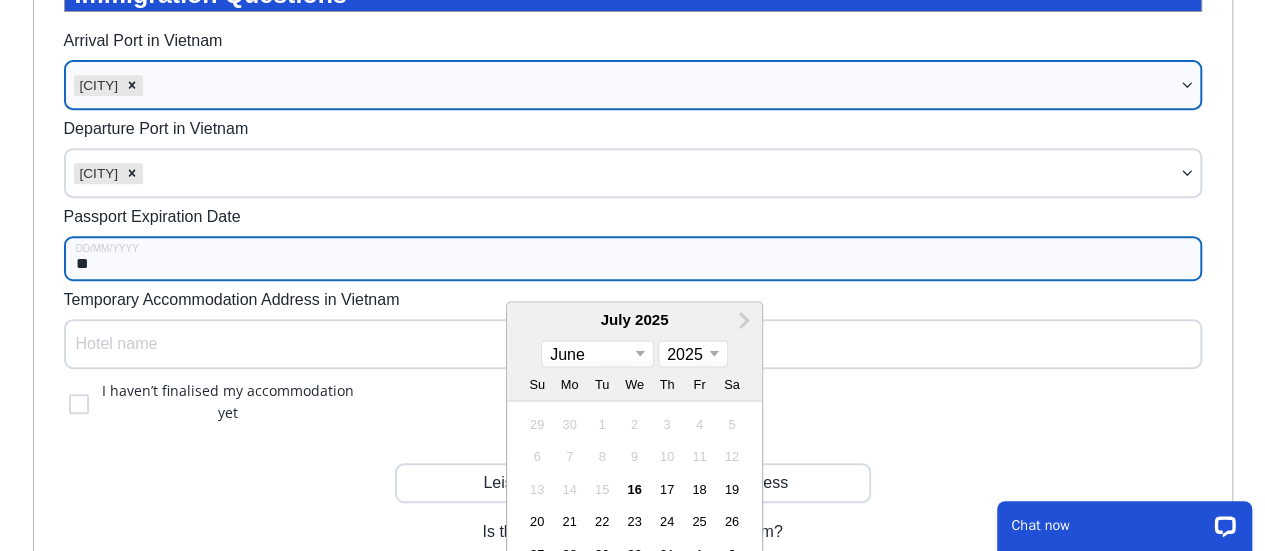 click on "January February March April May June July August September October November December" at bounding box center (597, 354) 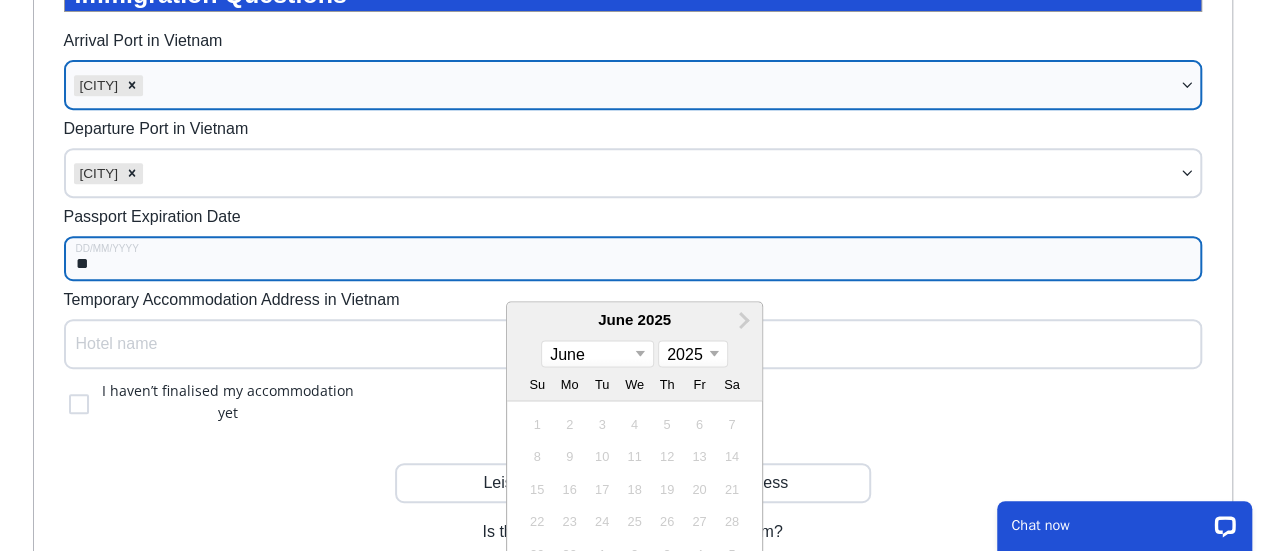 click on "2025 2026 2027 2028 2029 2030 2031 2032 2033 2034 2035 2036 2037 2038 2039 2040 2041 2042 2043 2044 2045 2046 2047 2048 2049 2050 2051 2052 2053 2054 2055 2056 2057 2058 2059 2060 2061 2062 2063 2064 2065 2066 2067 2068 2069 2070 2071 2072 2073 2074 2075 2076 2077 2078 2079 2080 2081 2082 2083 2084 2085 2086 2087 2088 2089 2090 2091 2092 2093 2094 2095 2096 2097 2098 2099 2100" at bounding box center (693, 354) 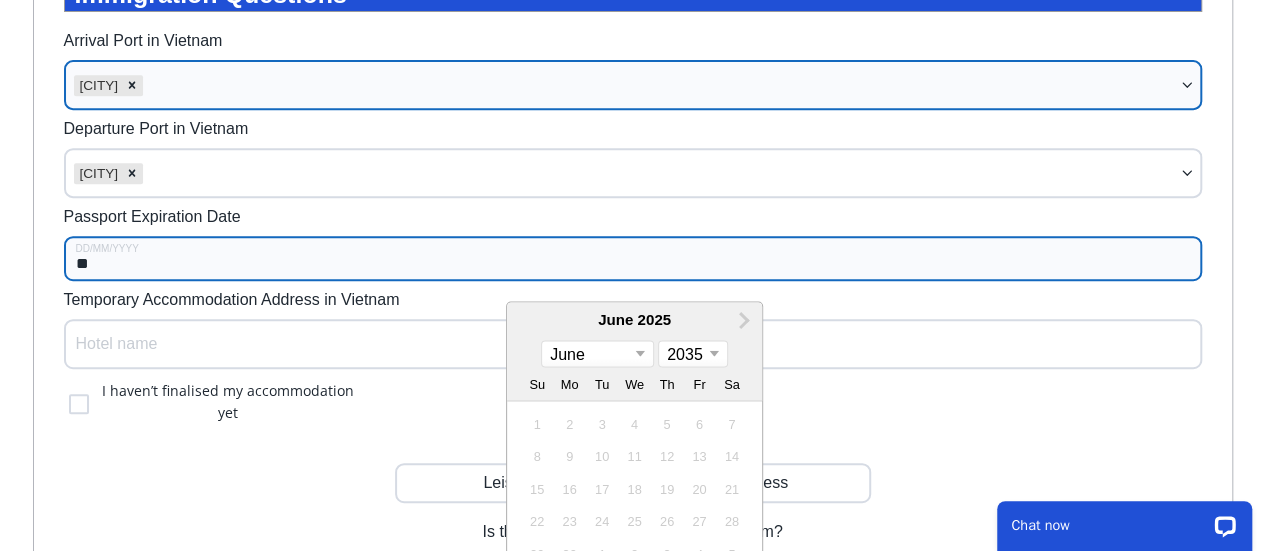 click on "2025 2026 2027 2028 2029 2030 2031 2032 2033 2034 2035 2036 2037 2038 2039 2040 2041 2042 2043 2044 2045 2046 2047 2048 2049 2050 2051 2052 2053 2054 2055 2056 2057 2058 2059 2060 2061 2062 2063 2064 2065 2066 2067 2068 2069 2070 2071 2072 2073 2074 2075 2076 2077 2078 2079 2080 2081 2082 2083 2084 2085 2086 2087 2088 2089 2090 2091 2092 2093 2094 2095 2096 2097 2098 2099 2100" at bounding box center (693, 354) 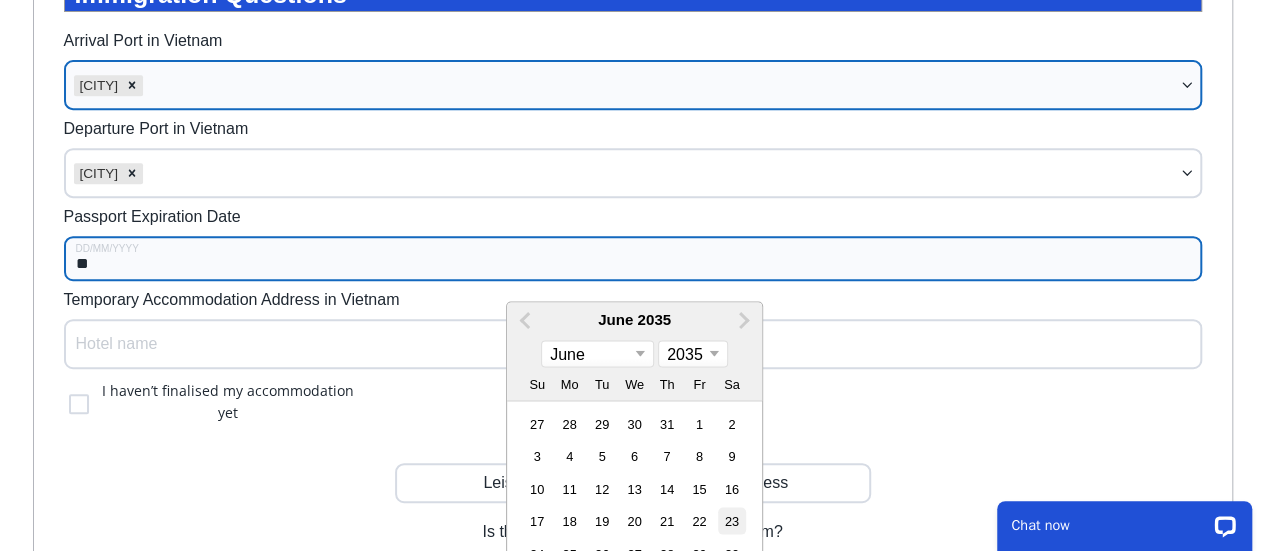 click on "23" at bounding box center (731, 521) 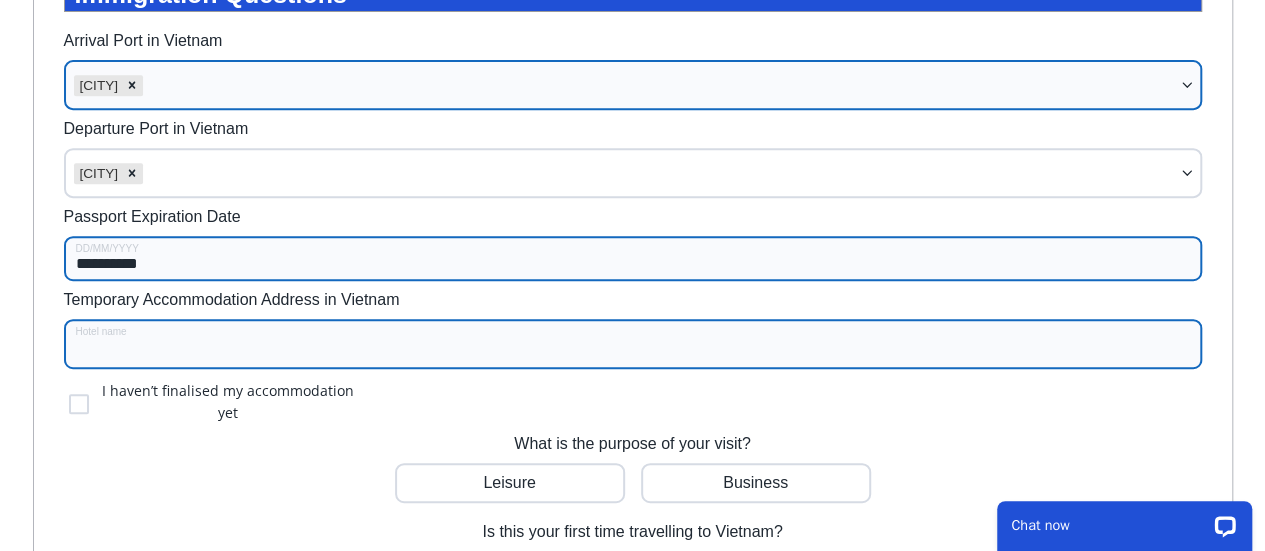 click on "Temporary Accommodation Address in Vietnam" at bounding box center [633, 344] 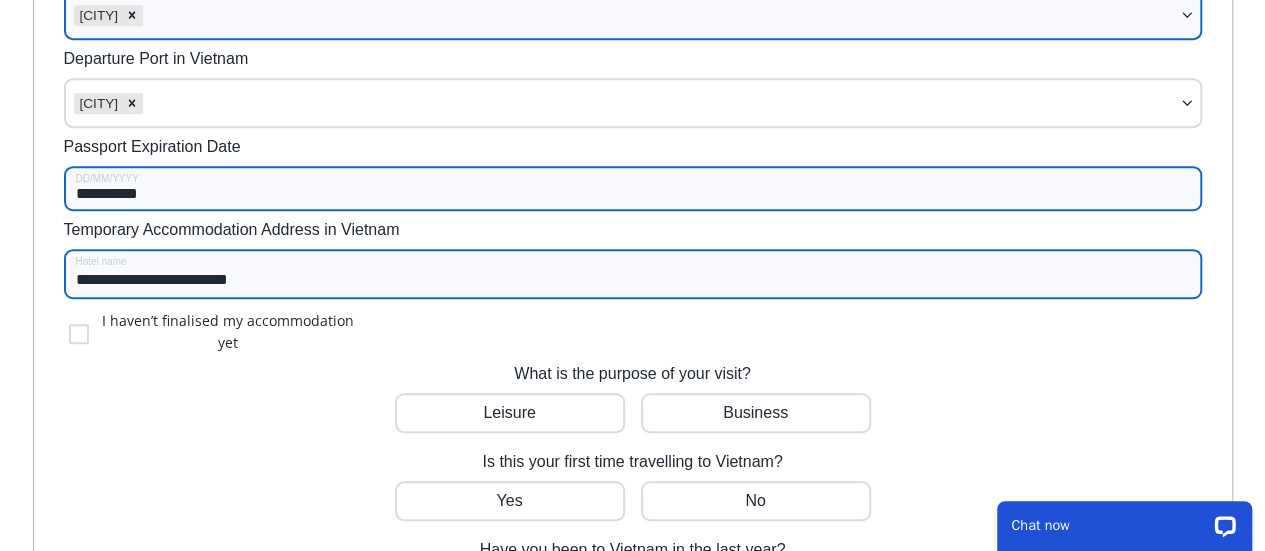 scroll, scrollTop: 500, scrollLeft: 0, axis: vertical 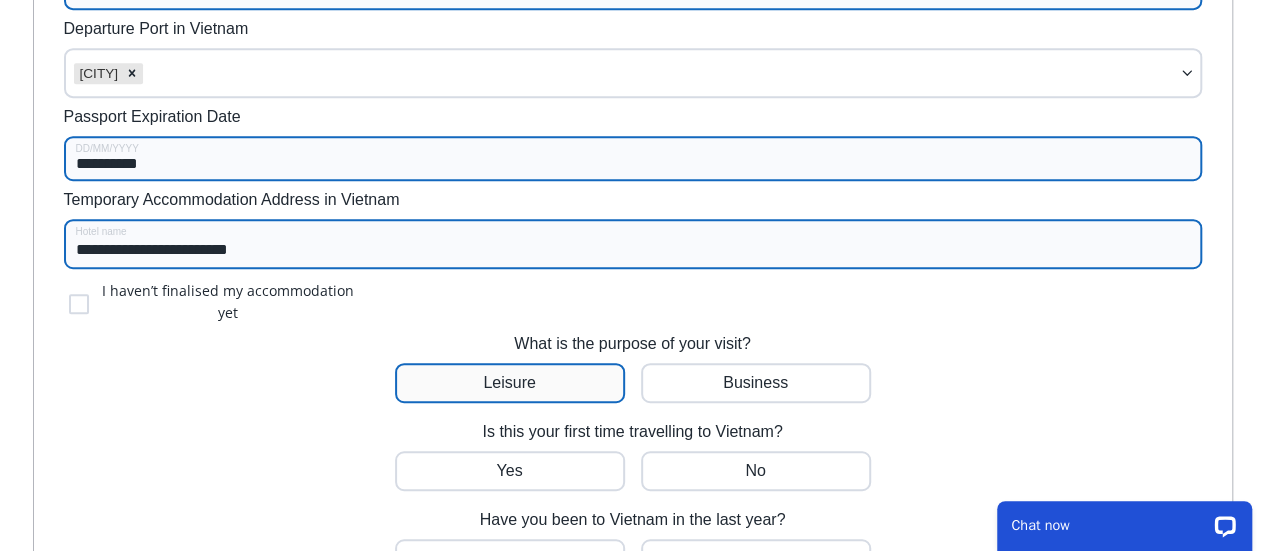 type on "**********" 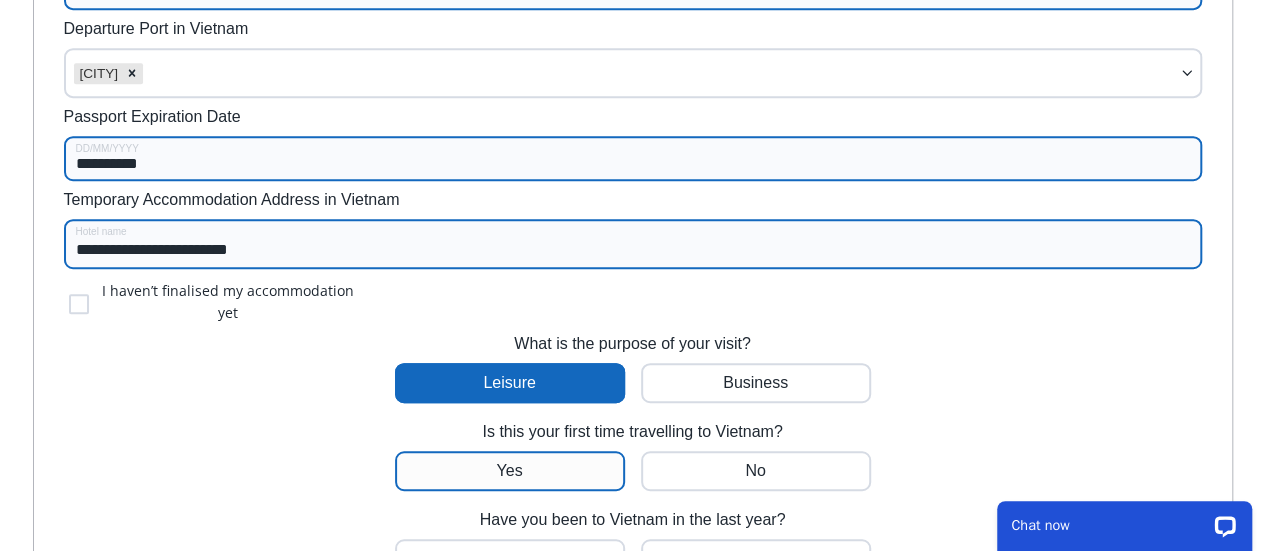click at bounding box center [510, 471] 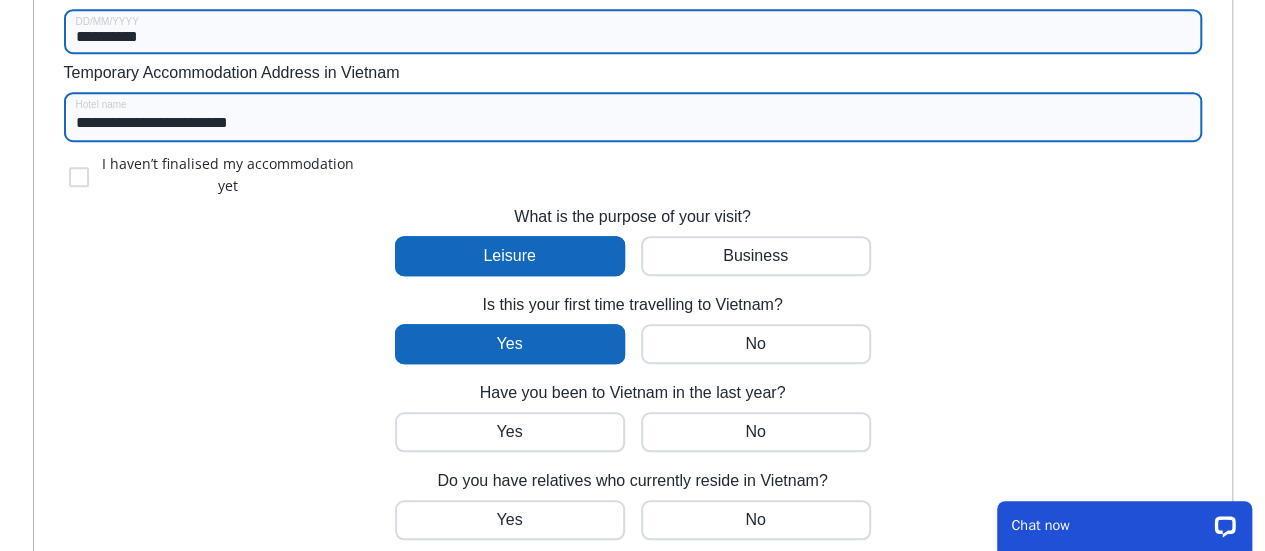 scroll, scrollTop: 700, scrollLeft: 0, axis: vertical 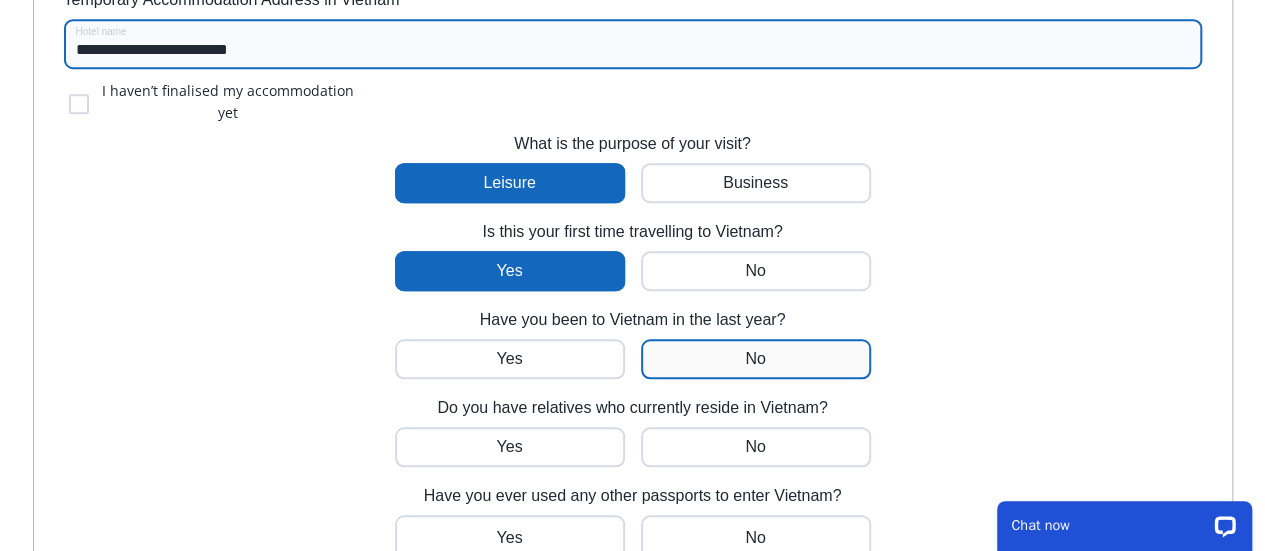 click at bounding box center [510, 359] 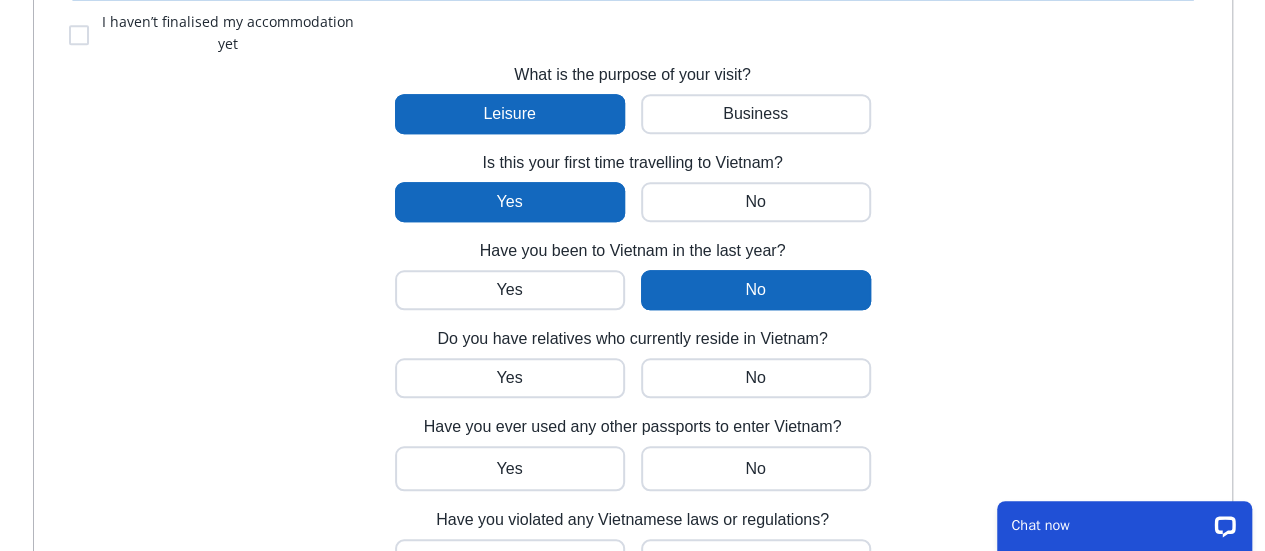 scroll, scrollTop: 800, scrollLeft: 0, axis: vertical 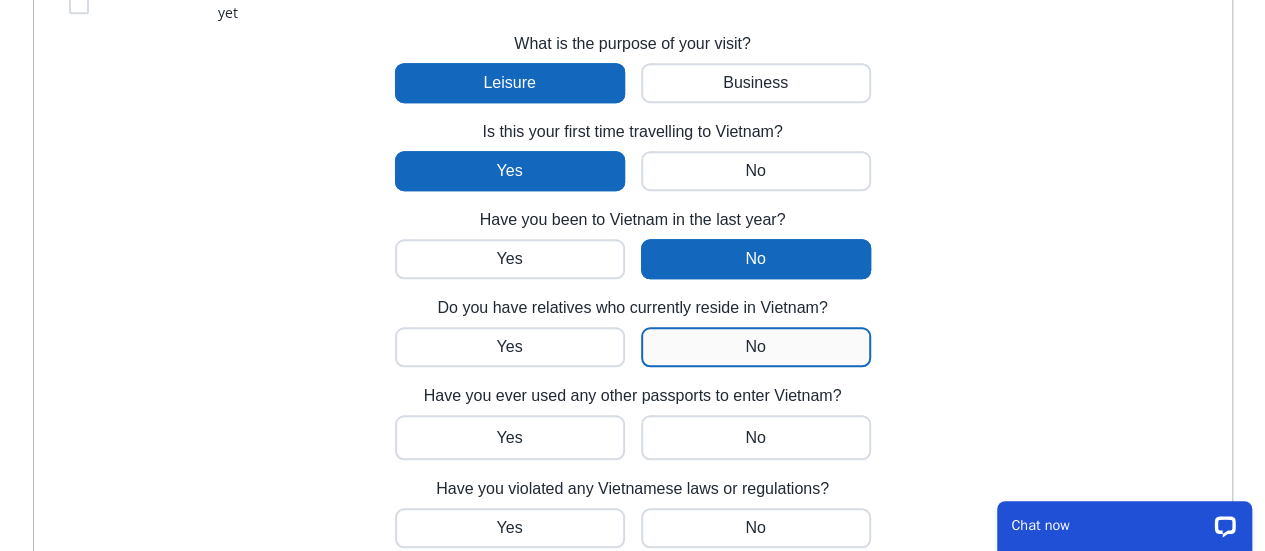 click at bounding box center (510, 347) 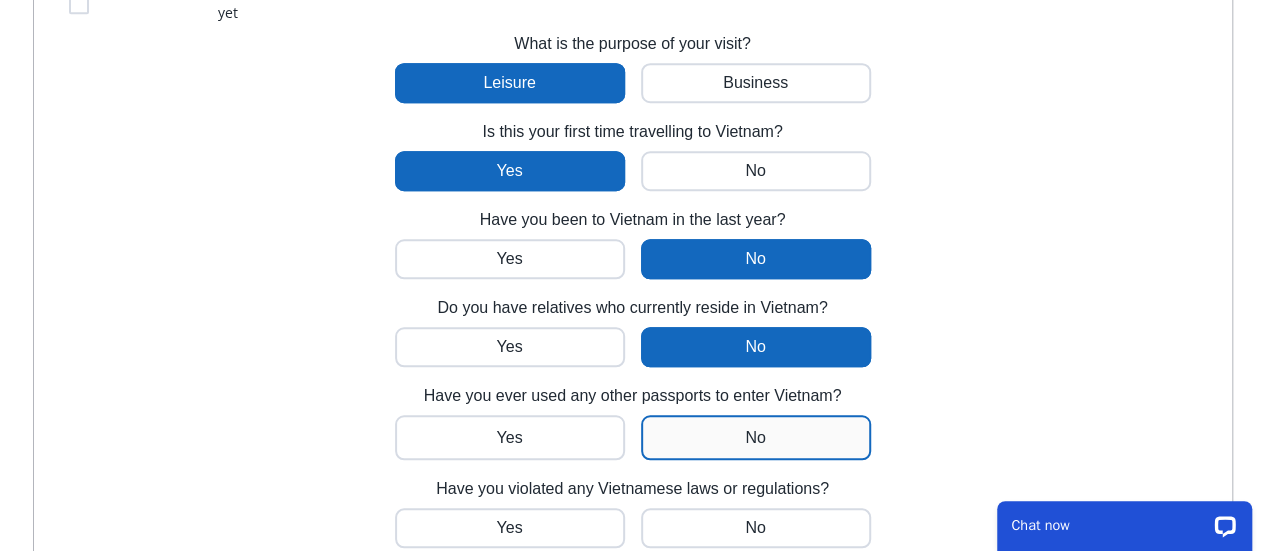 click at bounding box center (510, 437) 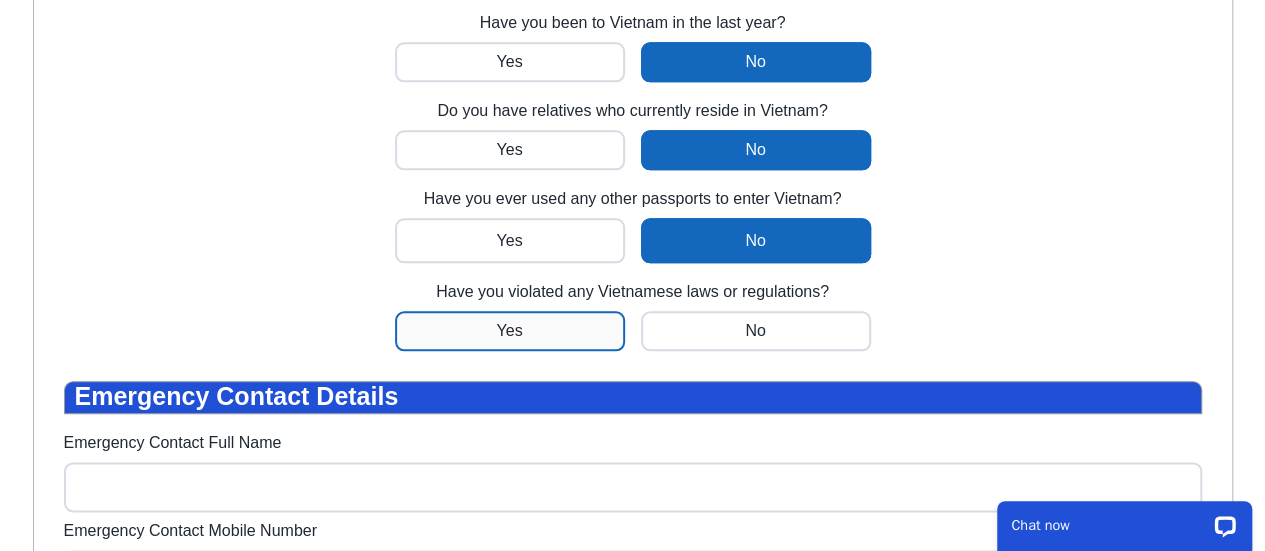scroll, scrollTop: 1000, scrollLeft: 0, axis: vertical 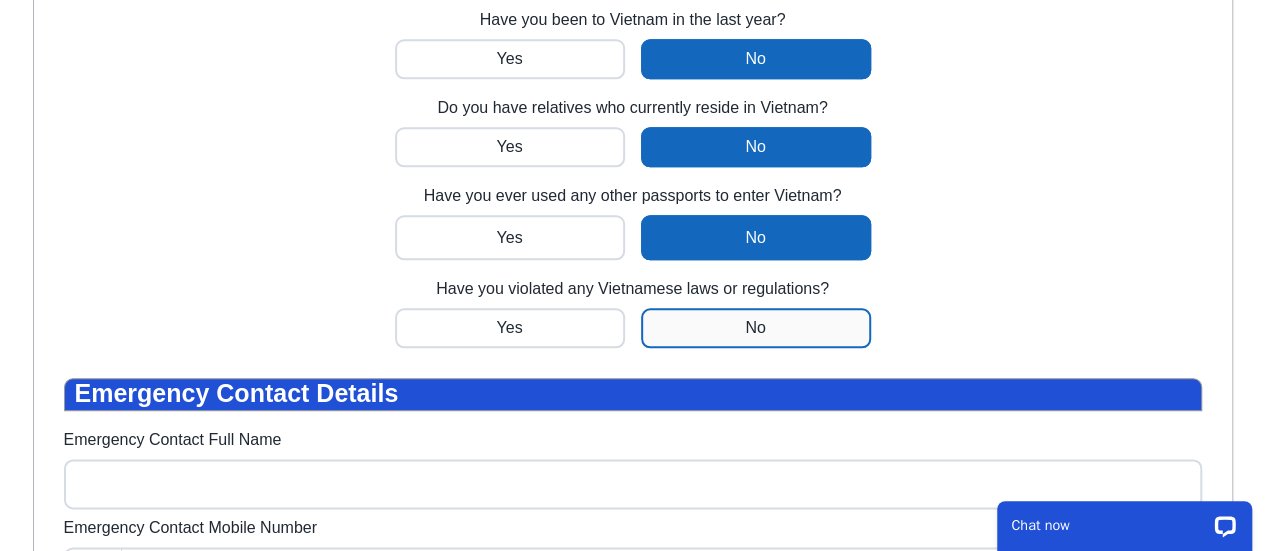click at bounding box center (510, 328) 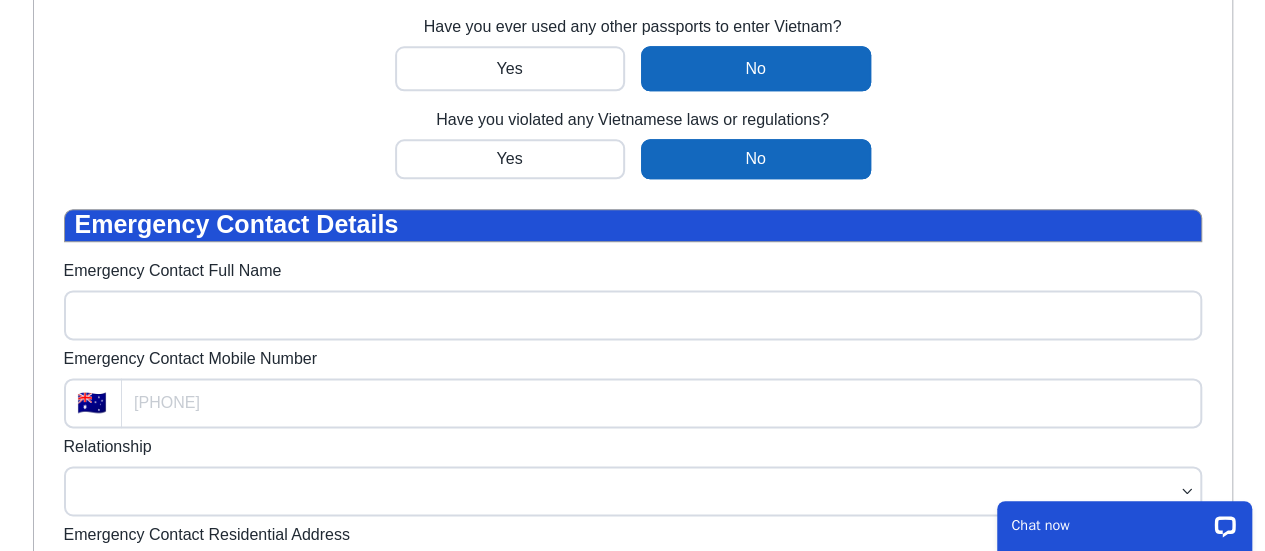 scroll, scrollTop: 1200, scrollLeft: 0, axis: vertical 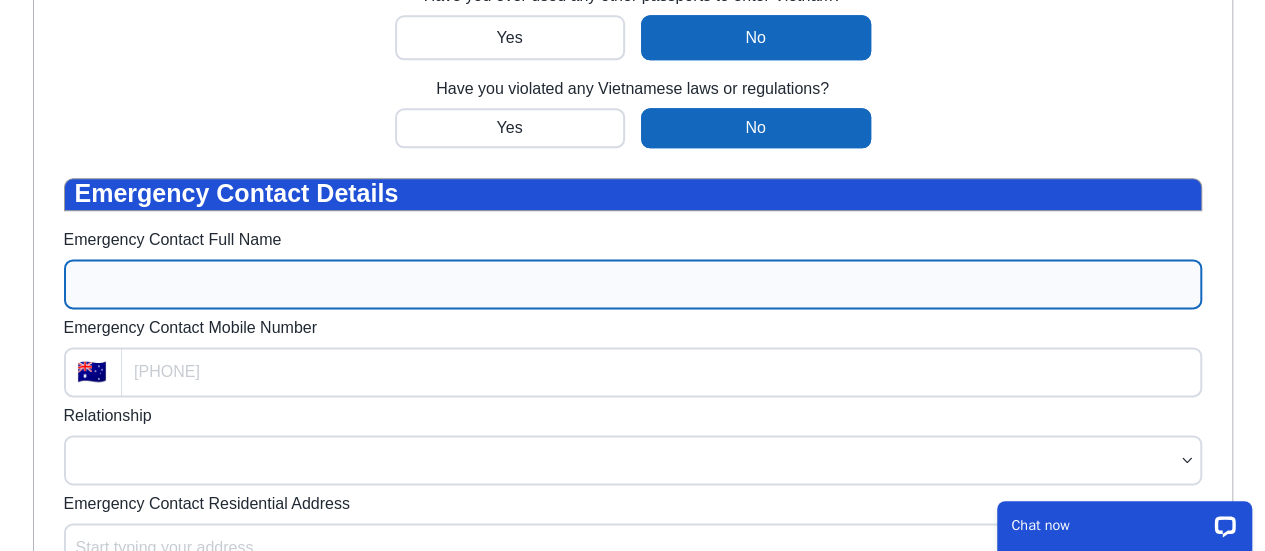 click on "Emergency Contact Full Name" at bounding box center [633, 284] 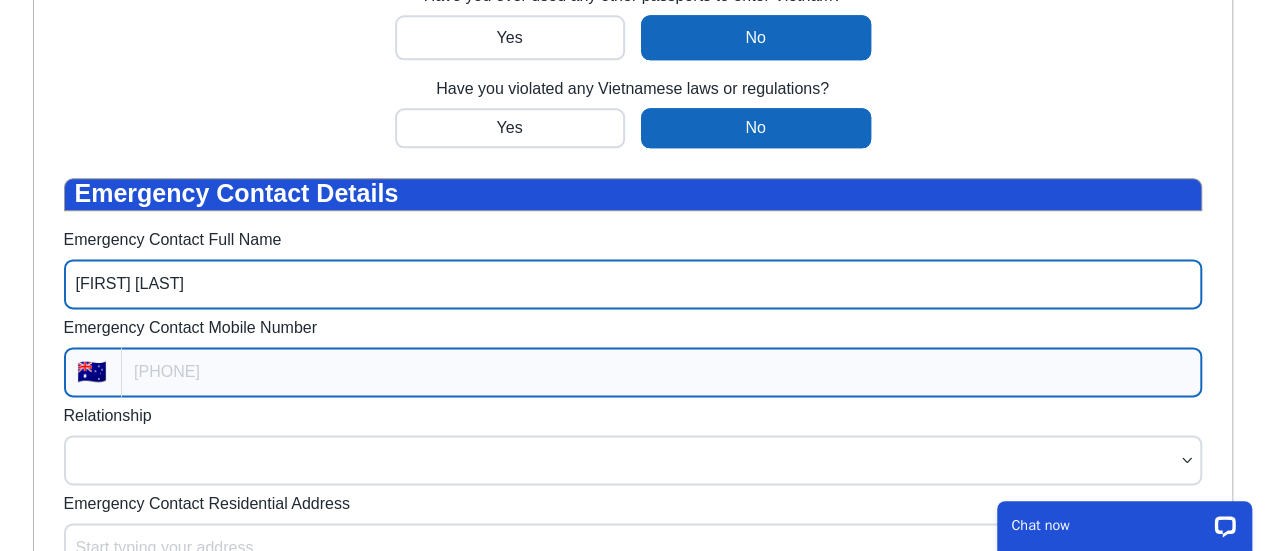 type on "[FIRST] [LAST]" 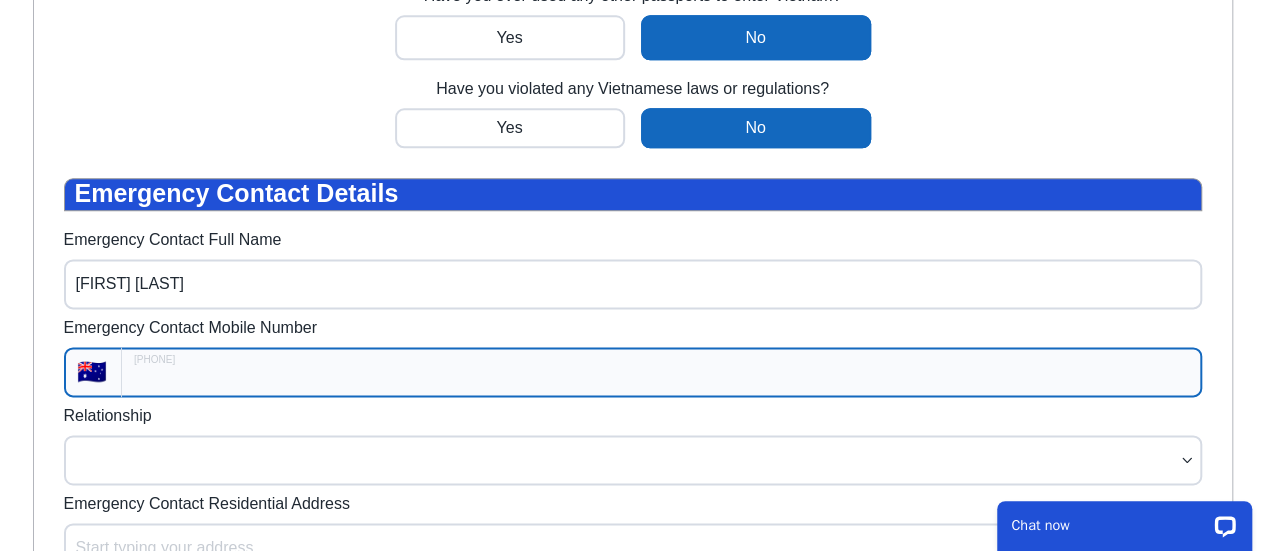 type on "+61" 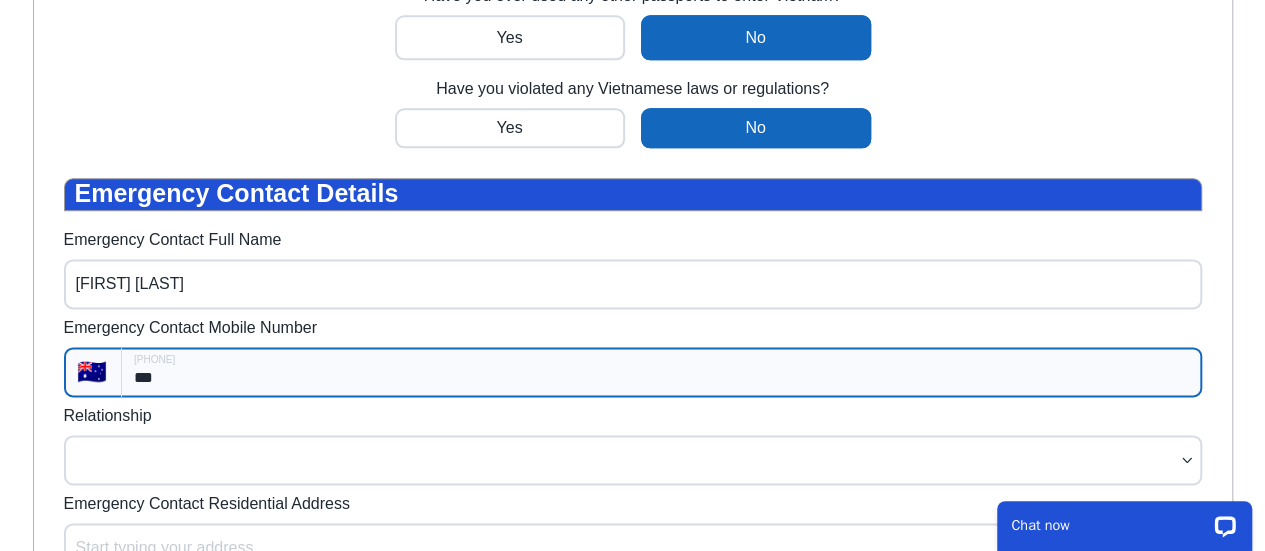 click on "***" at bounding box center [661, 372] 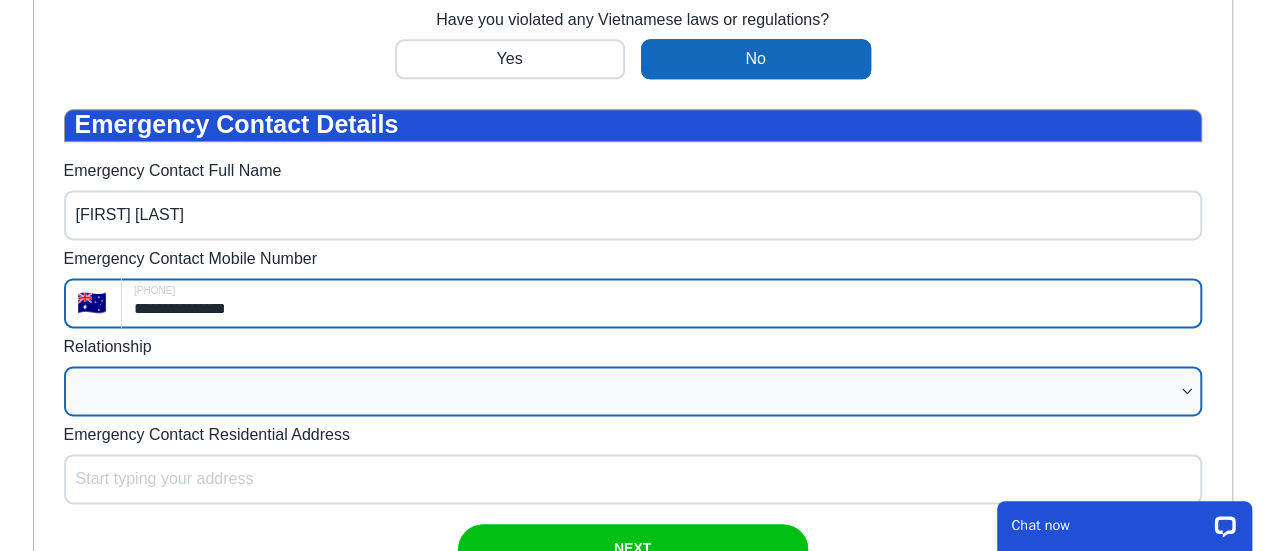 scroll, scrollTop: 1300, scrollLeft: 0, axis: vertical 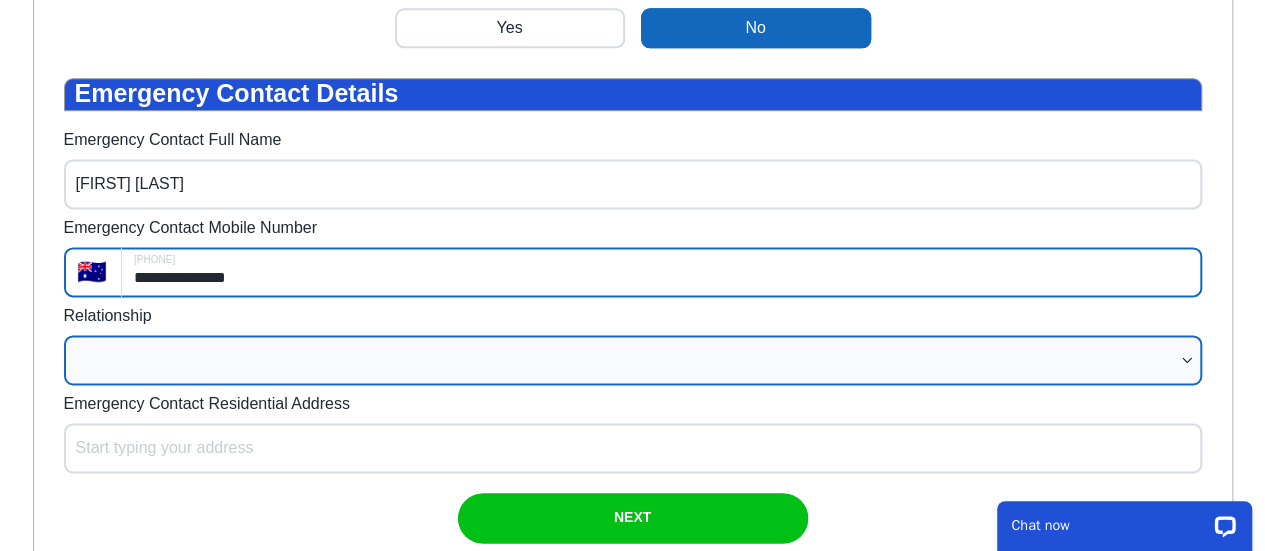 type on "**********" 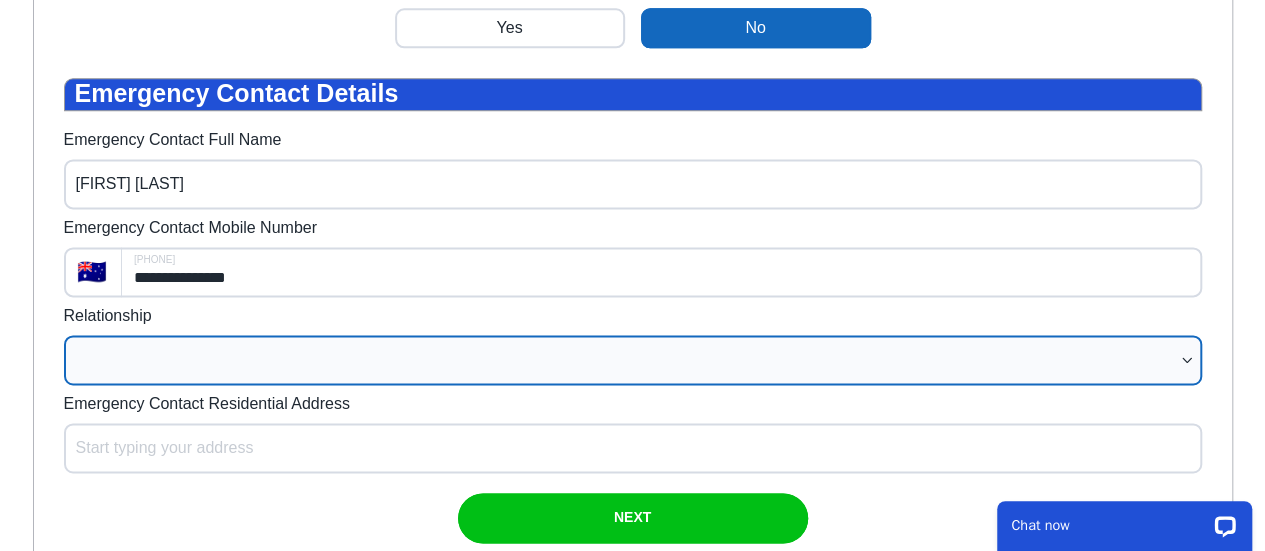 click on "Partner/spouse Sibling Parent Guardian Child Friend Relative Co-worker Neighbour Other" at bounding box center [633, 360] 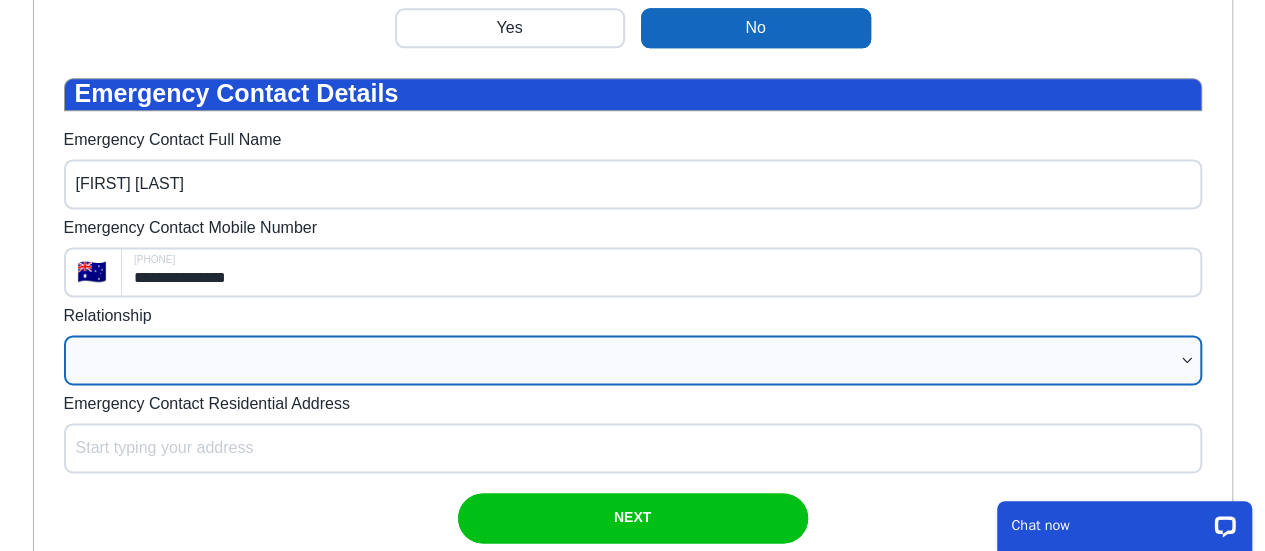 select on "Parent" 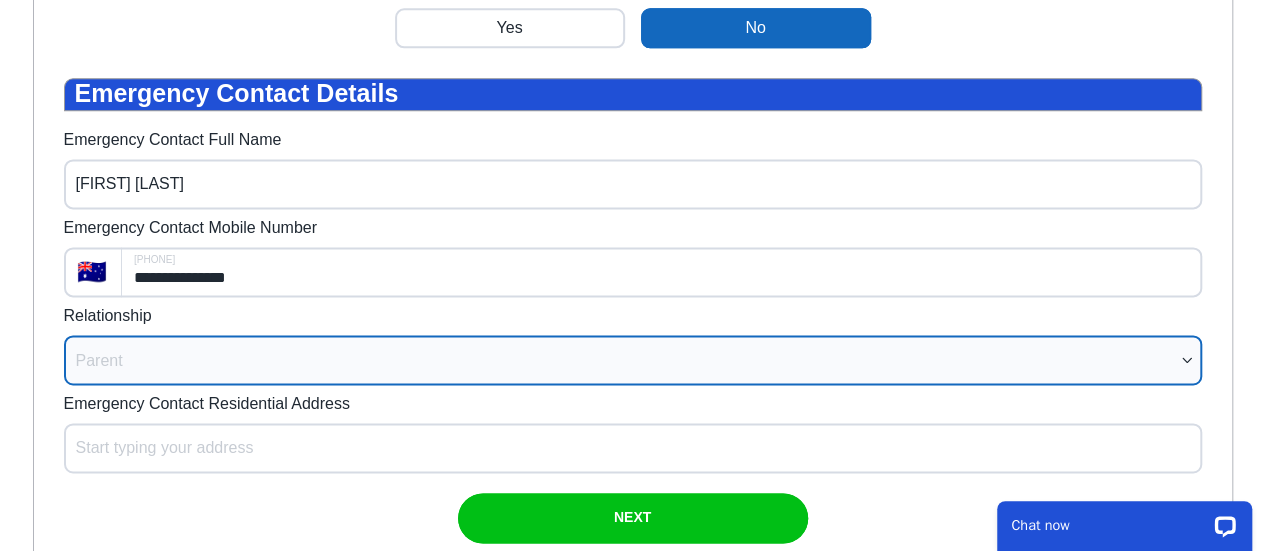 click on "Partner/spouse Sibling Parent Guardian Child Friend Relative Co-worker Neighbour Other" at bounding box center [633, 360] 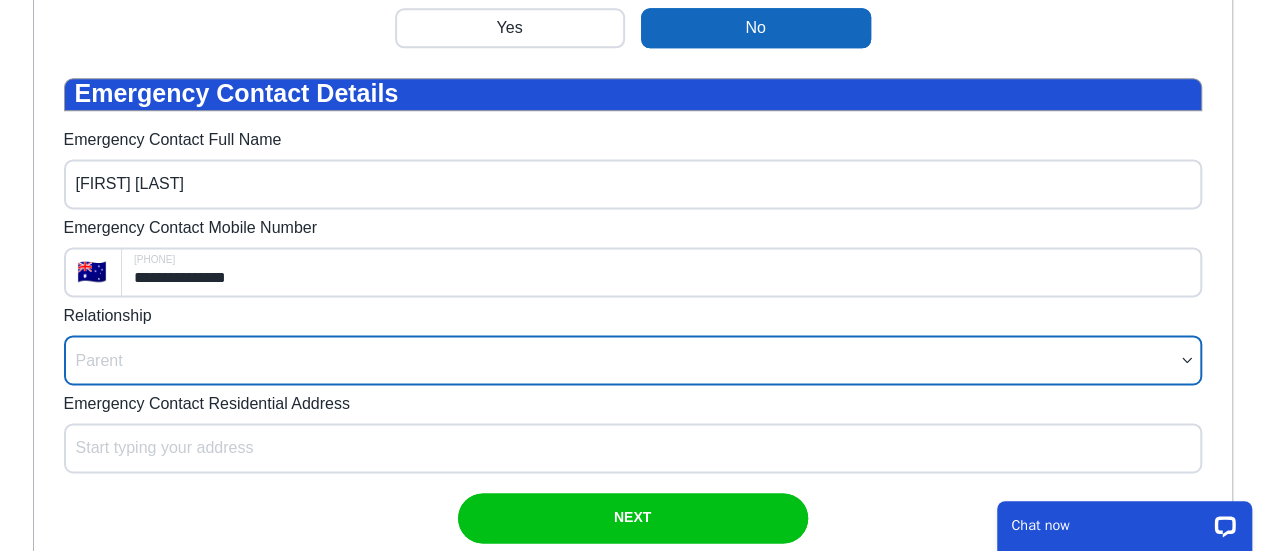 select on "******" 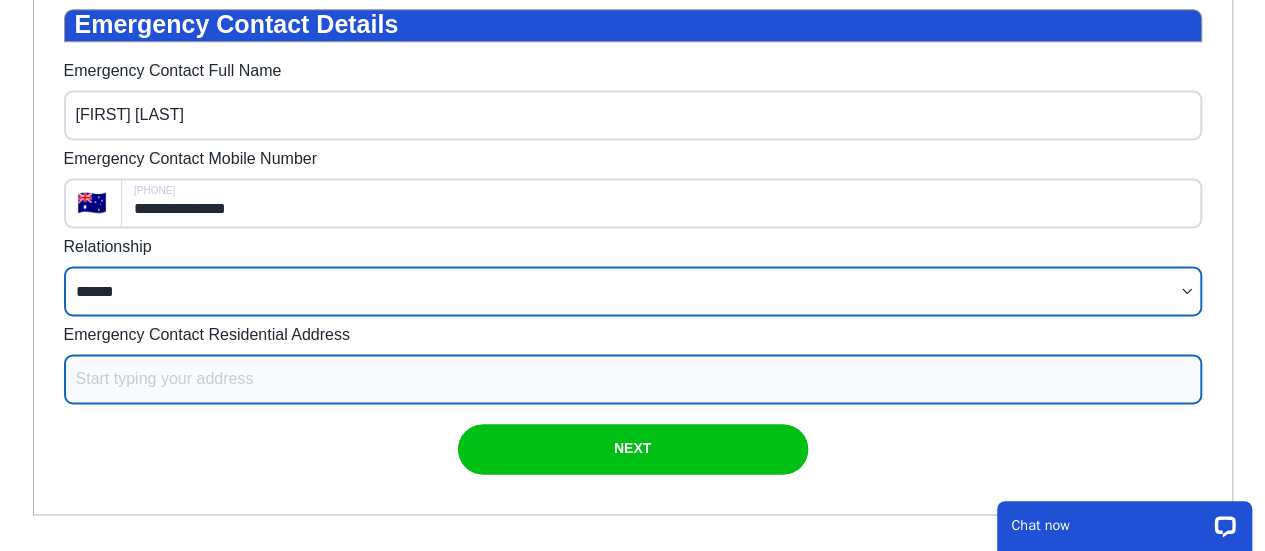 scroll, scrollTop: 1400, scrollLeft: 0, axis: vertical 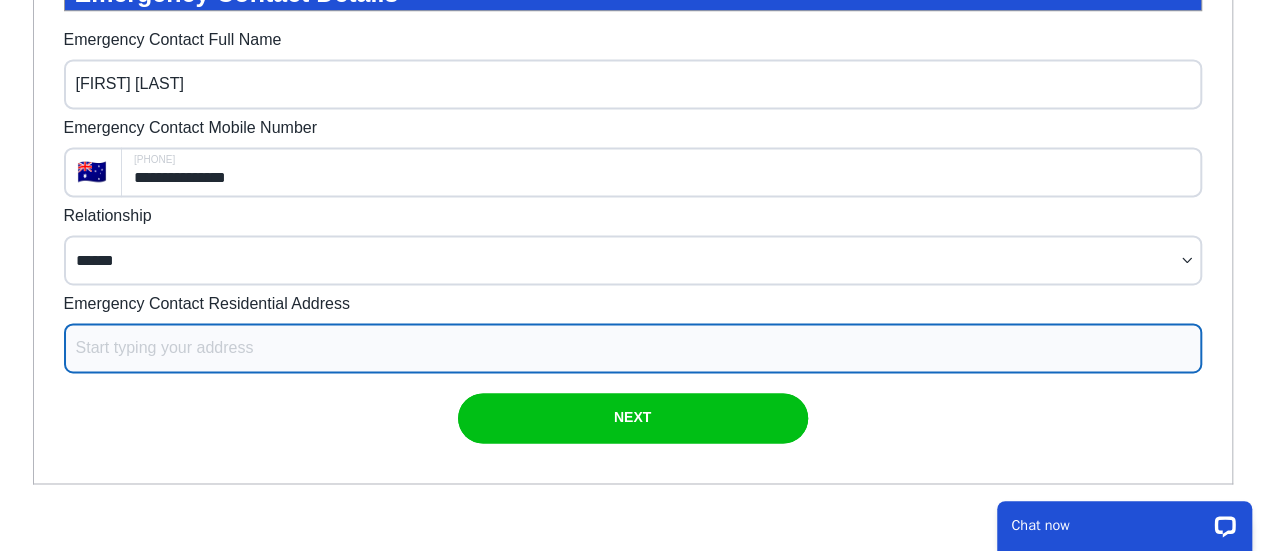 click on "Emergency Contact Residential Address" at bounding box center [633, 348] 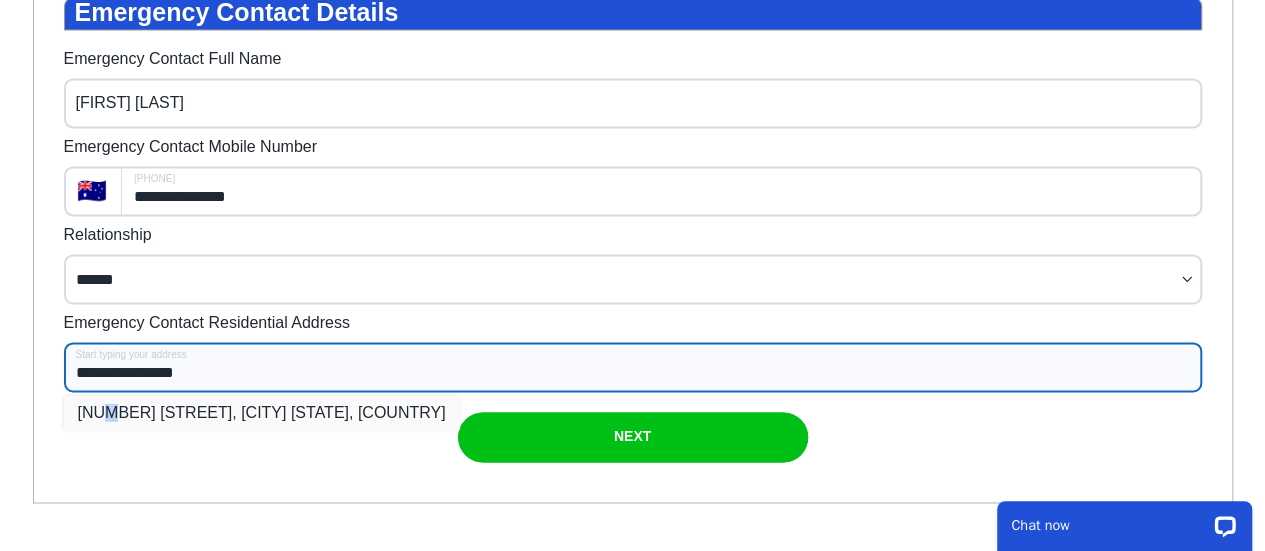 click on "[NUMBER] [STREET], [CITY] [STATE], [COUNTRY]" at bounding box center [262, 413] 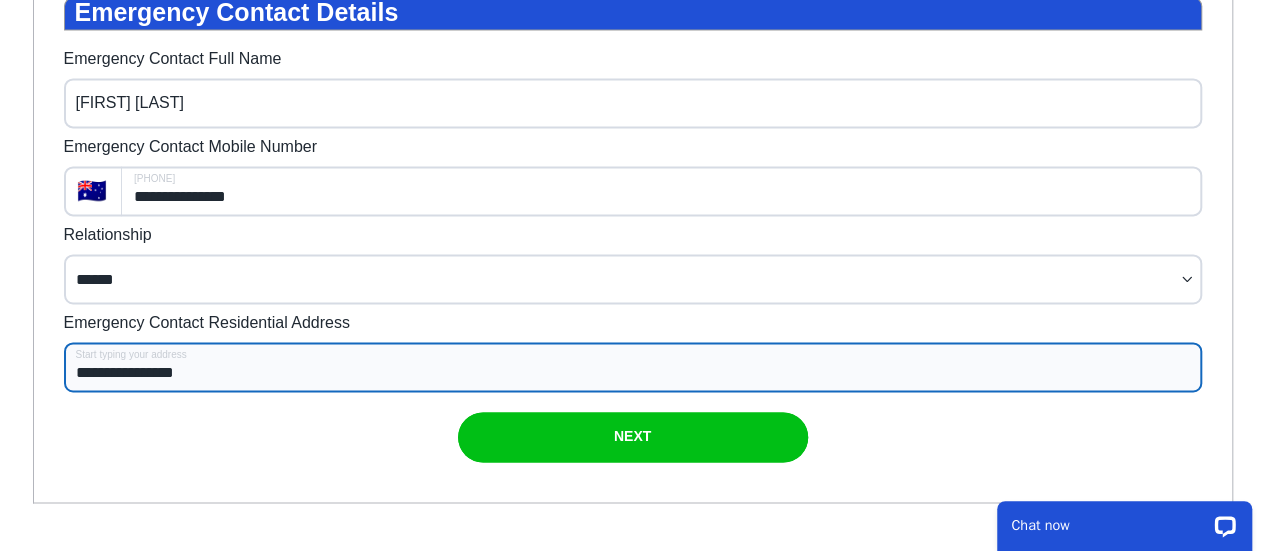 type on "**********" 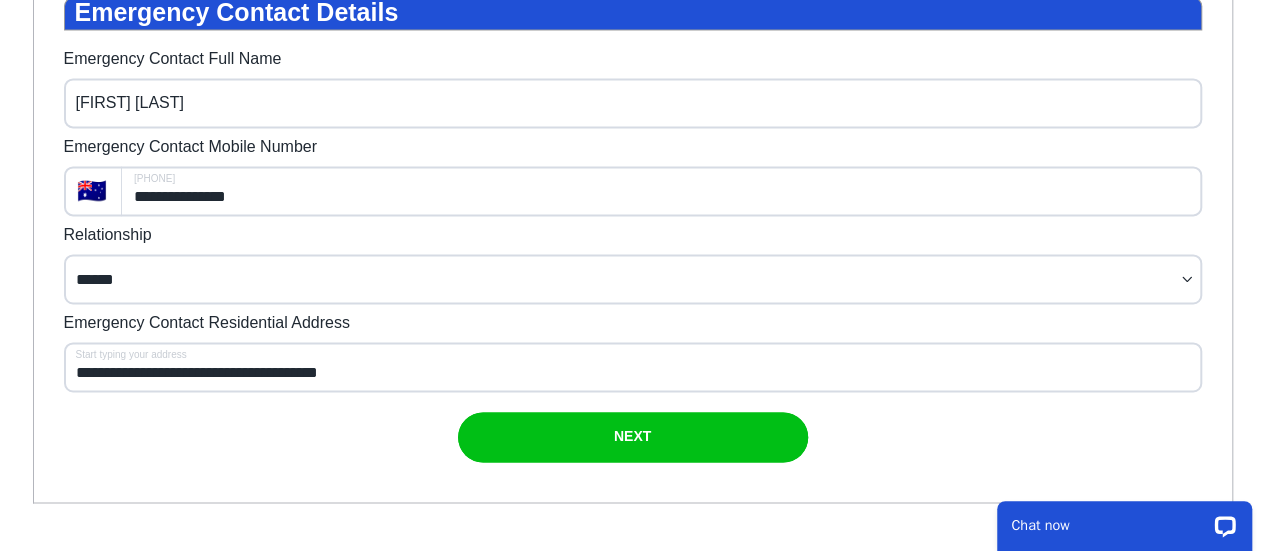 click on "**********" at bounding box center [633, -270] 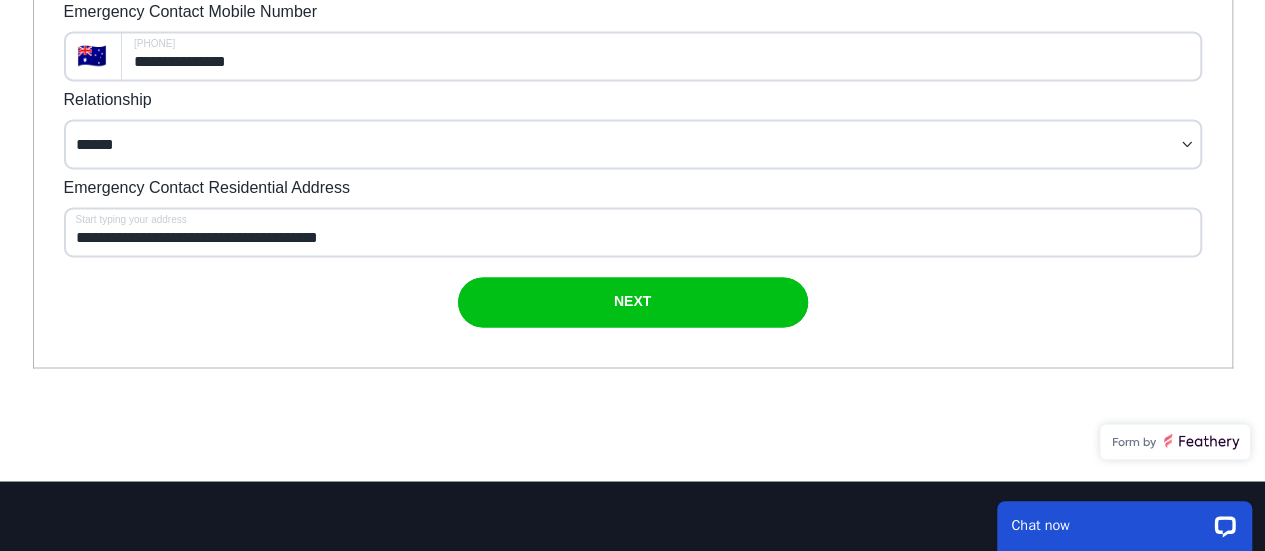 scroll, scrollTop: 1600, scrollLeft: 0, axis: vertical 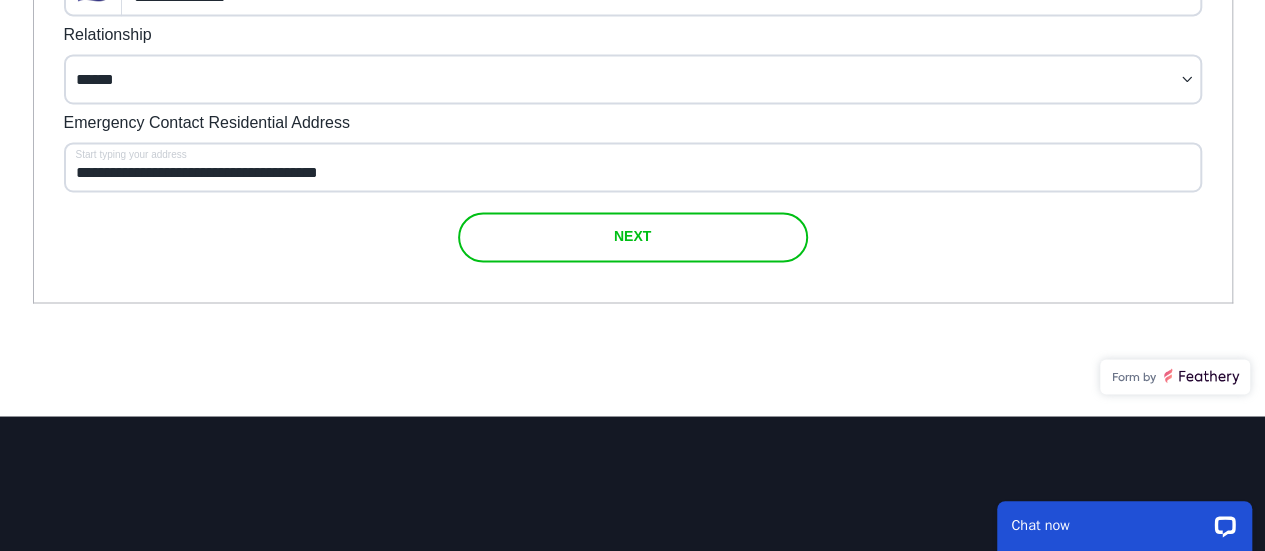 click at bounding box center [633, 237] 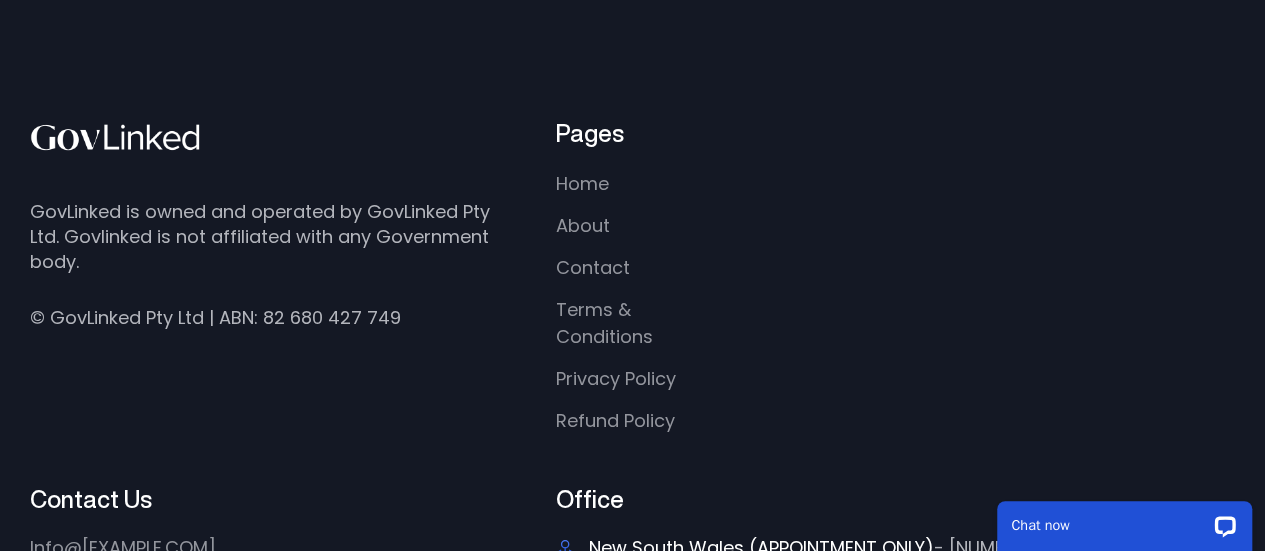 scroll, scrollTop: 1860, scrollLeft: 0, axis: vertical 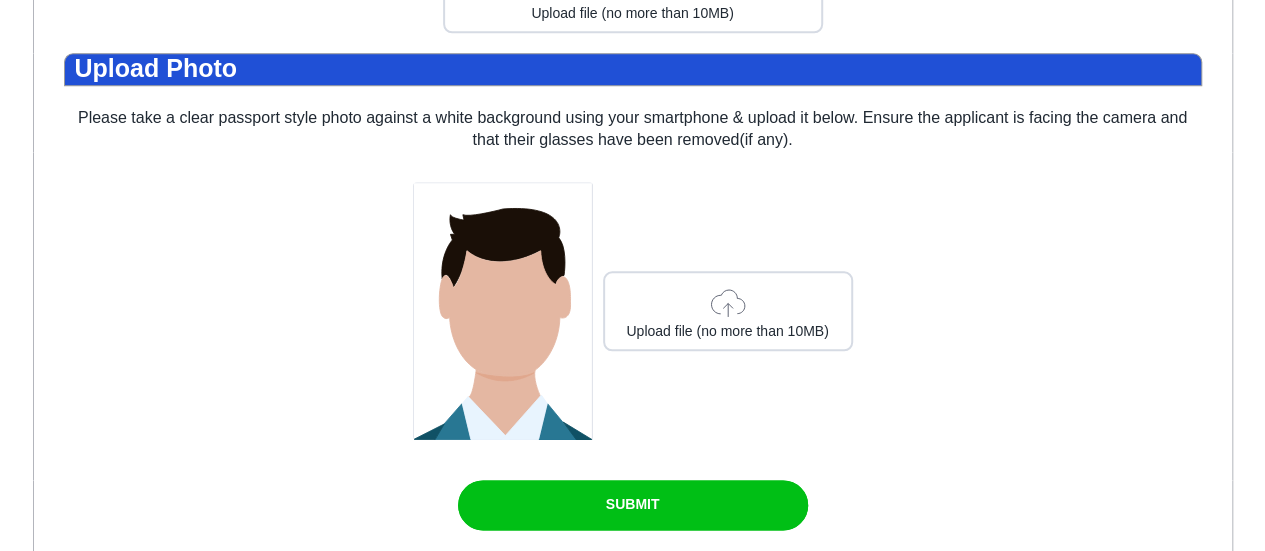 click on "Vietnam eVisa Application Follow the instructions below to upload your identity documents. Please do not refresh your browser. Upload Identity Documents  Upload Passport  Please upload a photo of your passport information page with all information clearly visible. Ensure all corners of your passport are visible in the photo. Upload file (no more than 10MB) Upload Photo  Please take a clear passport style photo against a white background using your smartphone & upload it below. Ensure the applicant is facing the camera and that their glasses have been removed(if any). Upload file (no more than 10MB) SUBMIT" at bounding box center [632, -180] 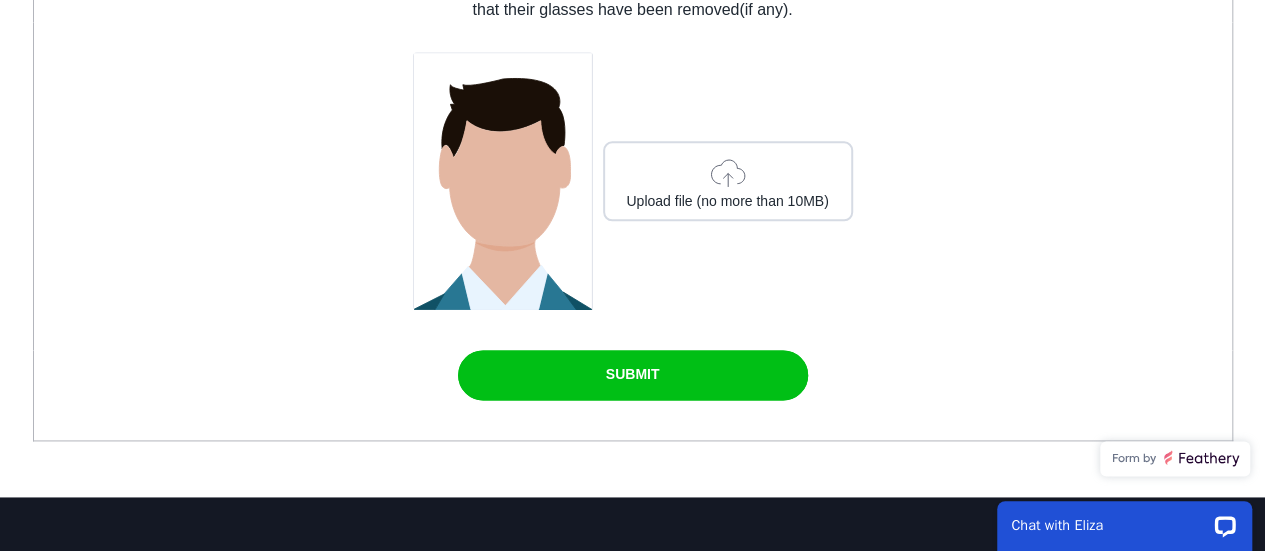 scroll, scrollTop: 1160, scrollLeft: 0, axis: vertical 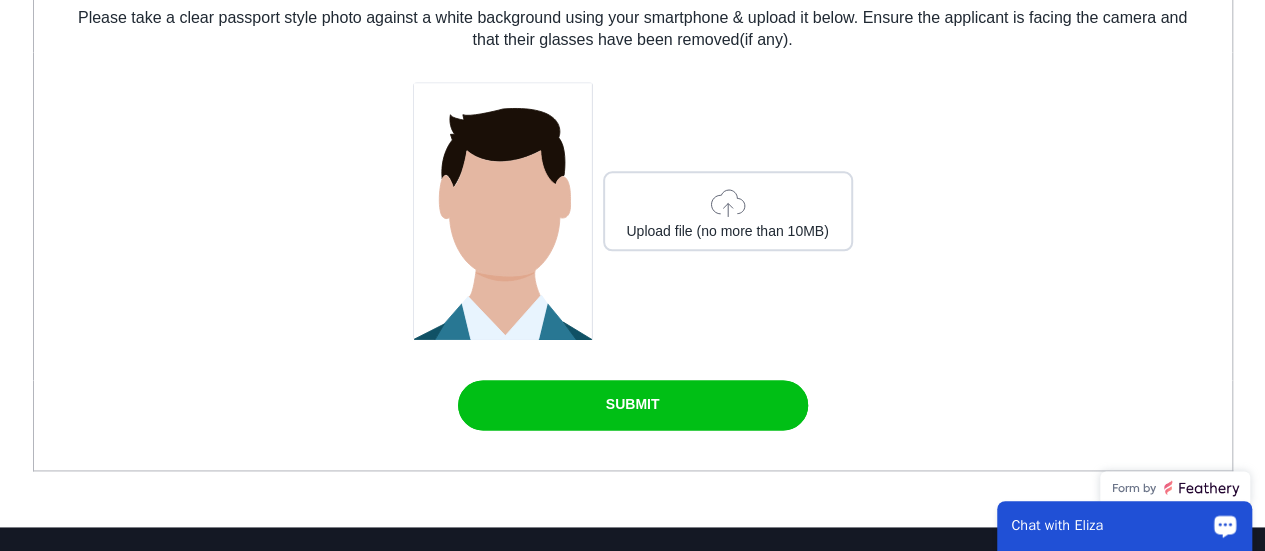 click on "Chat with Eliza" at bounding box center [1111, 526] 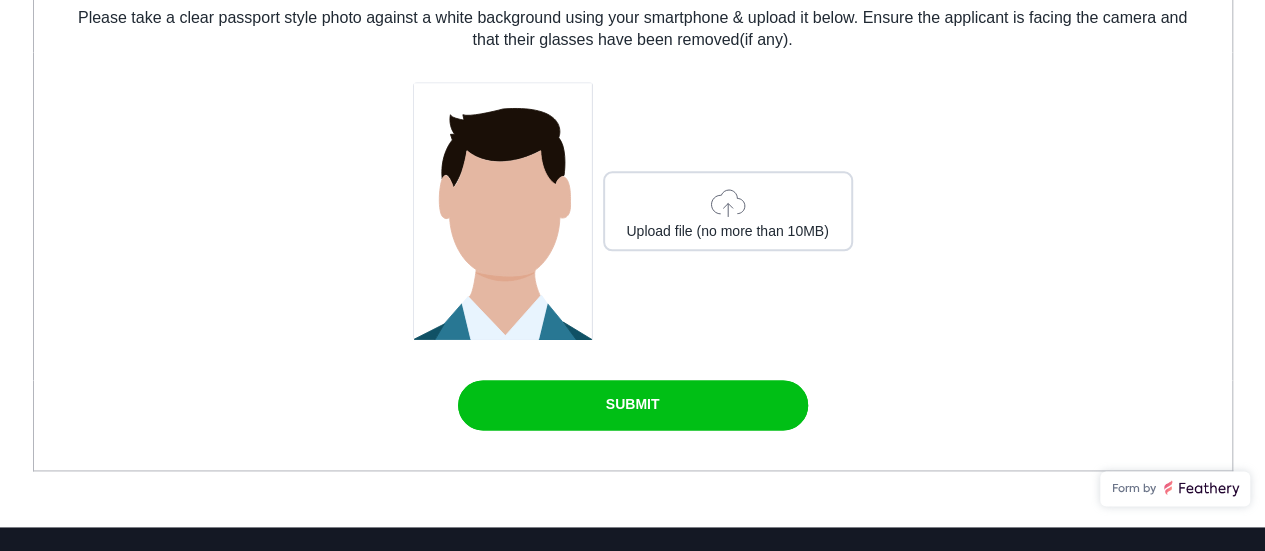click on "Vietnam eVisa Application Follow the instructions below to upload your identity documents. Please do not refresh your browser. Upload Identity Documents  Upload Passport  Please upload a photo of your passport information page with all information clearly visible. Ensure all corners of your passport are visible in the photo. Upload file (no more than 10MB) Upload Photo  Please take a clear passport style photo against a white background using your smartphone & upload it below. Ensure the applicant is facing the camera and that their glasses have been removed(if any). Upload file (no more than 10MB) SUBMIT" at bounding box center [632, -280] 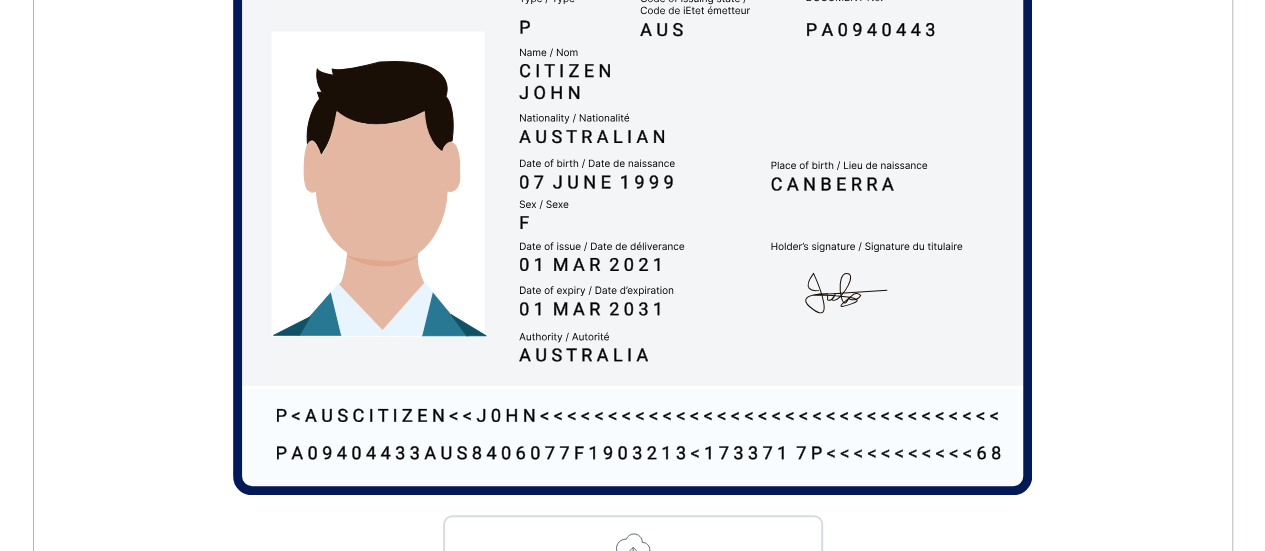 scroll, scrollTop: 560, scrollLeft: 0, axis: vertical 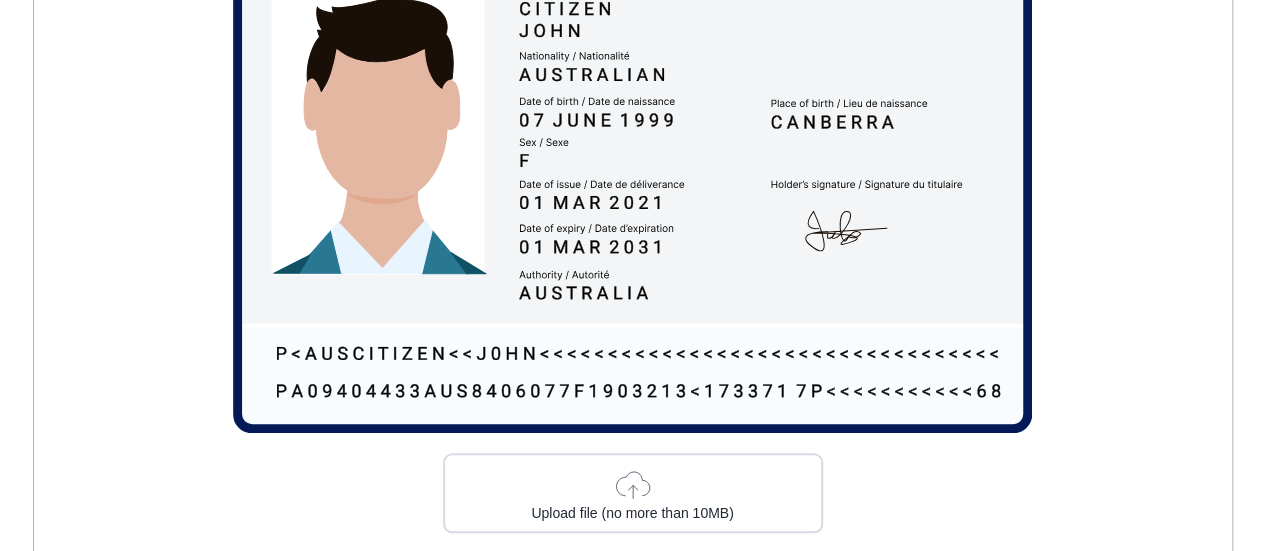 click on "Upload file (no more than 10MB)" at bounding box center (633, 493) 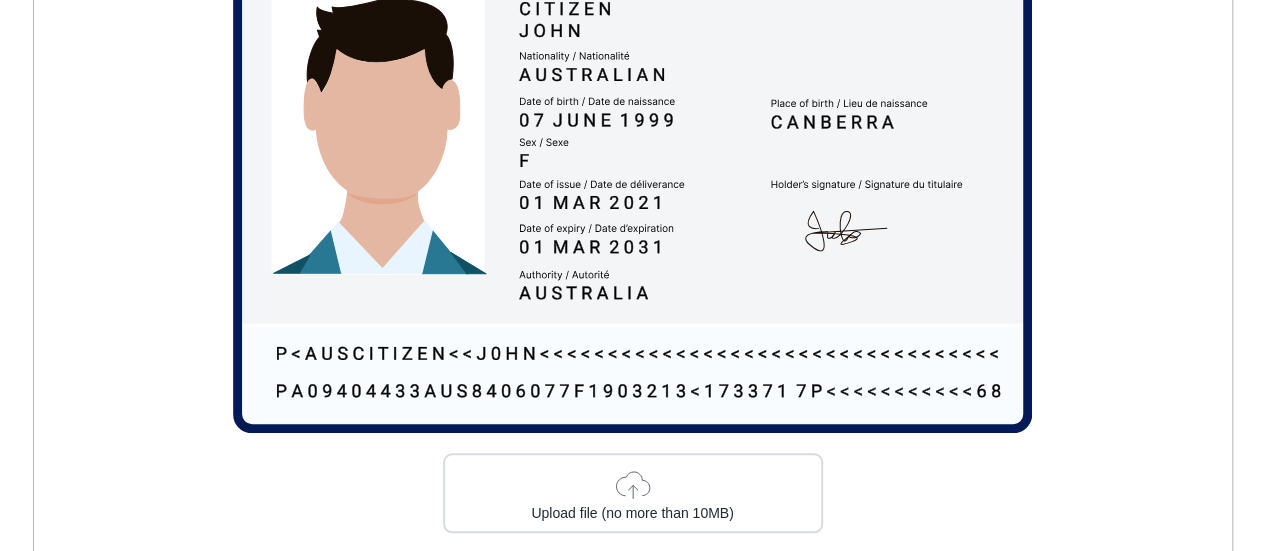 type on "C:\fakepath\[FILENAME]" 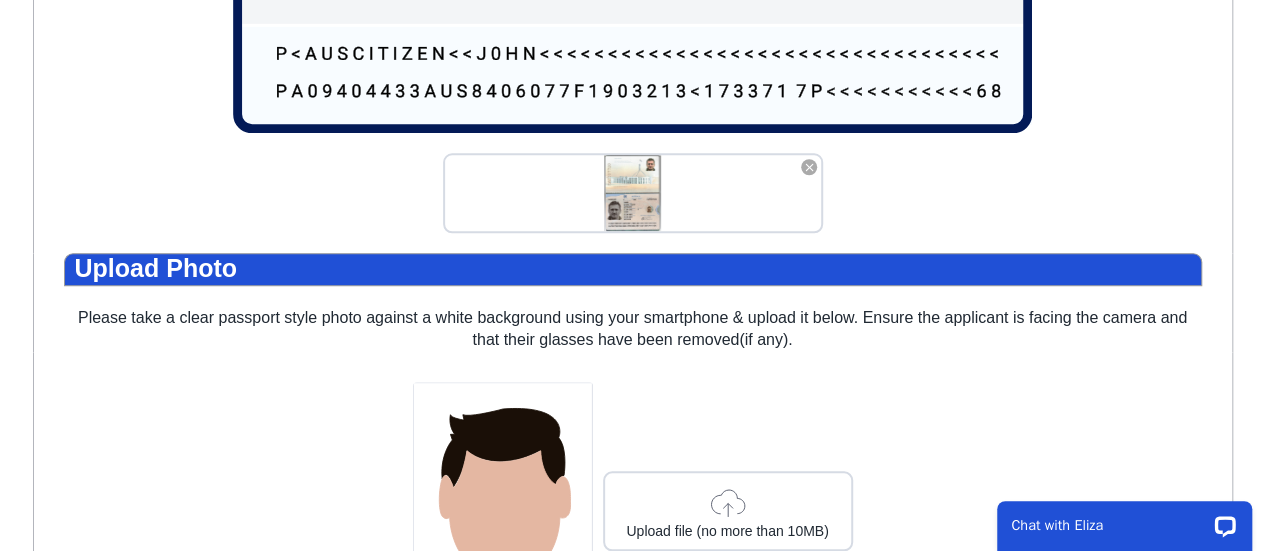 scroll, scrollTop: 1060, scrollLeft: 0, axis: vertical 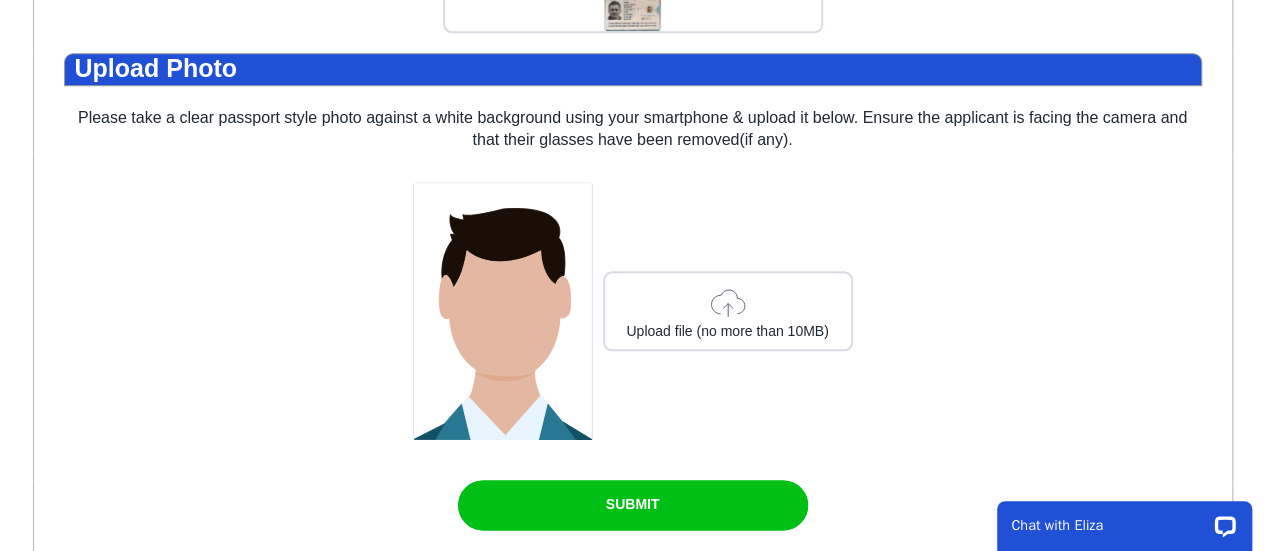 click on "Upload file (no more than 10MB)" at bounding box center [728, 311] 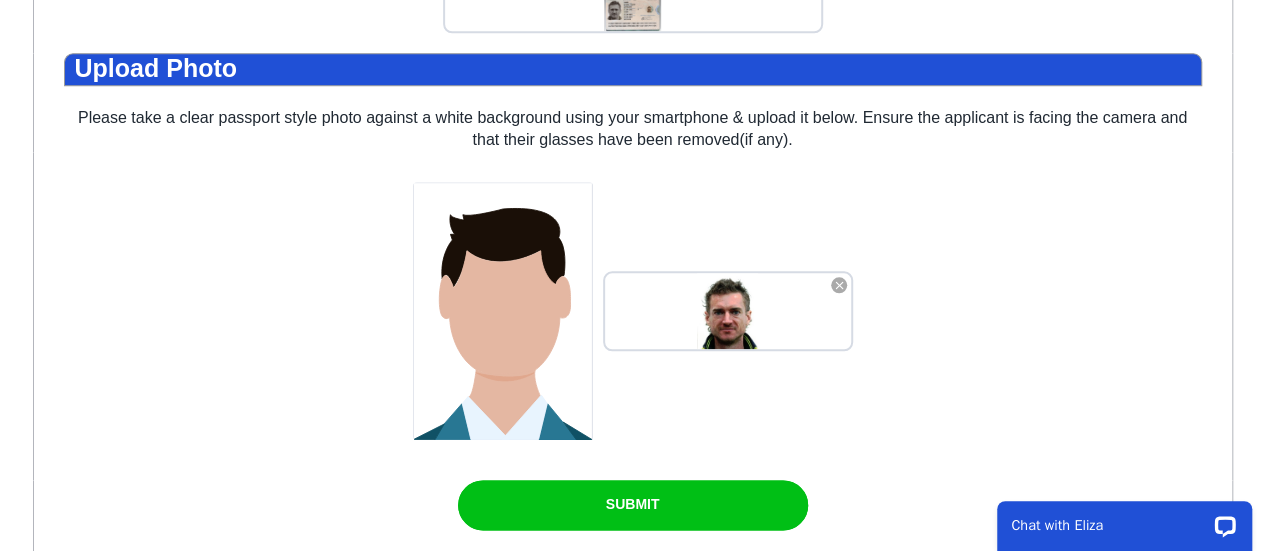 scroll, scrollTop: 1360, scrollLeft: 0, axis: vertical 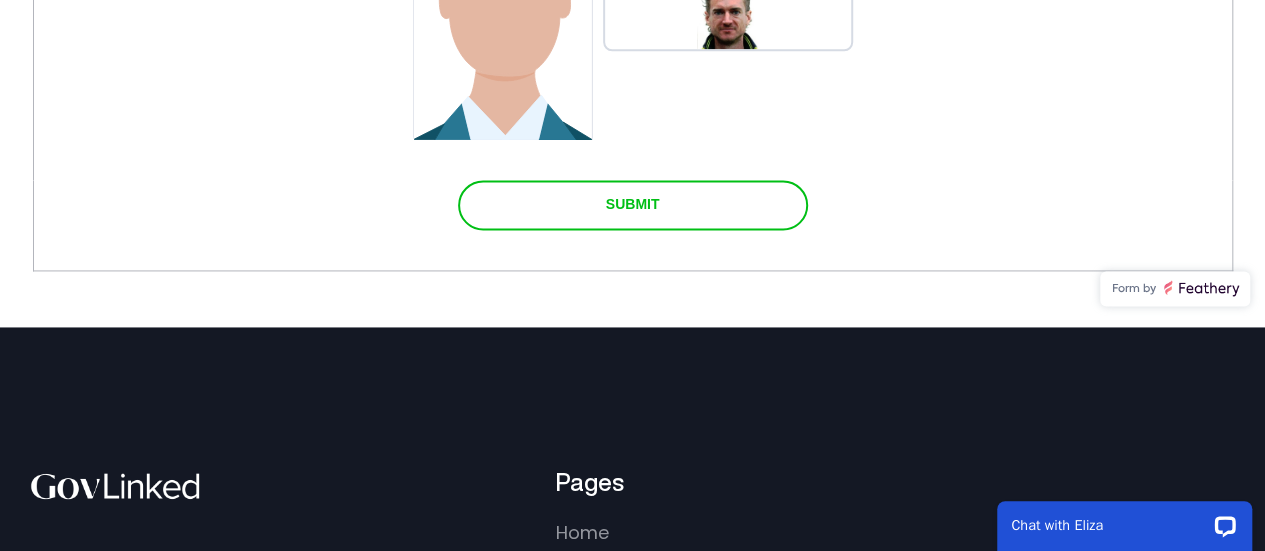 click at bounding box center (633, 205) 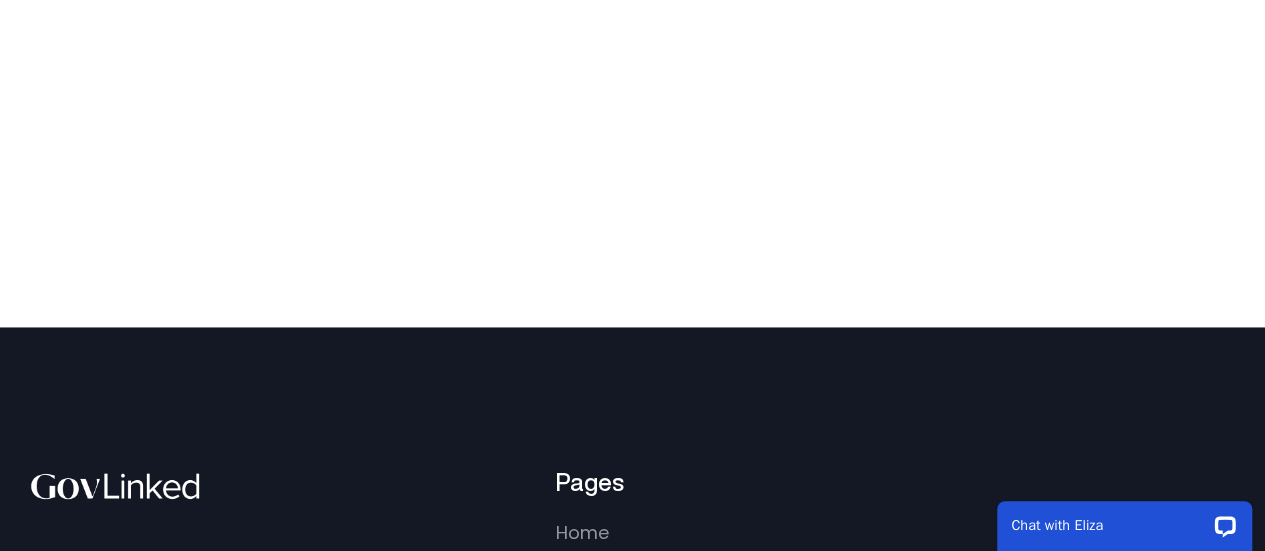 scroll, scrollTop: 0, scrollLeft: 0, axis: both 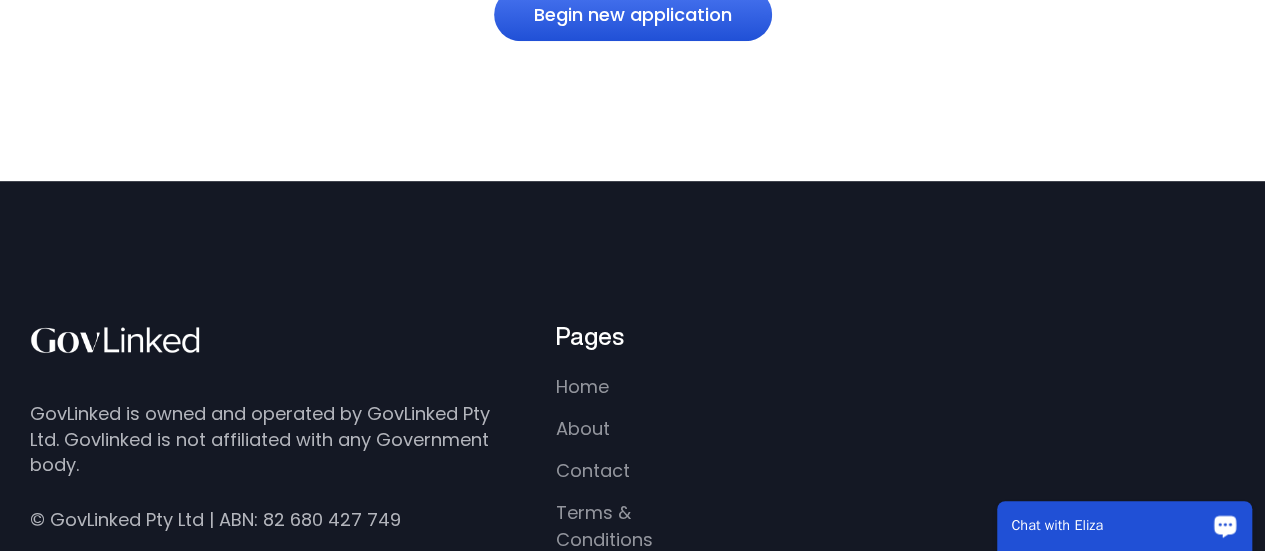 click on "Chat with Eliza" at bounding box center (1111, 526) 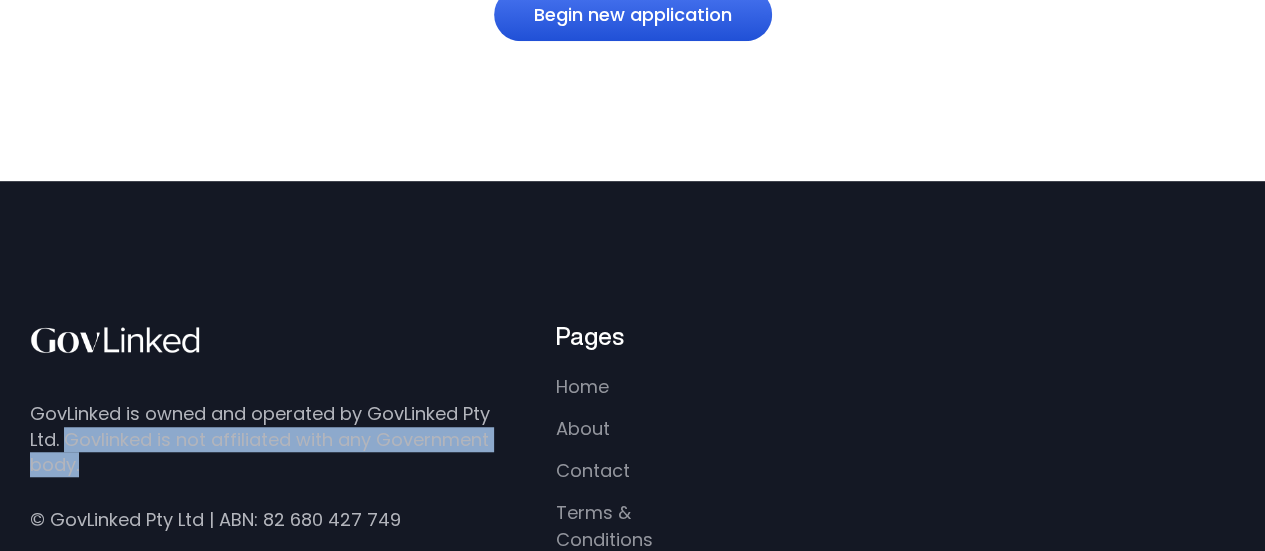 drag, startPoint x: 86, startPoint y: 481, endPoint x: 72, endPoint y: 437, distance: 46.173584 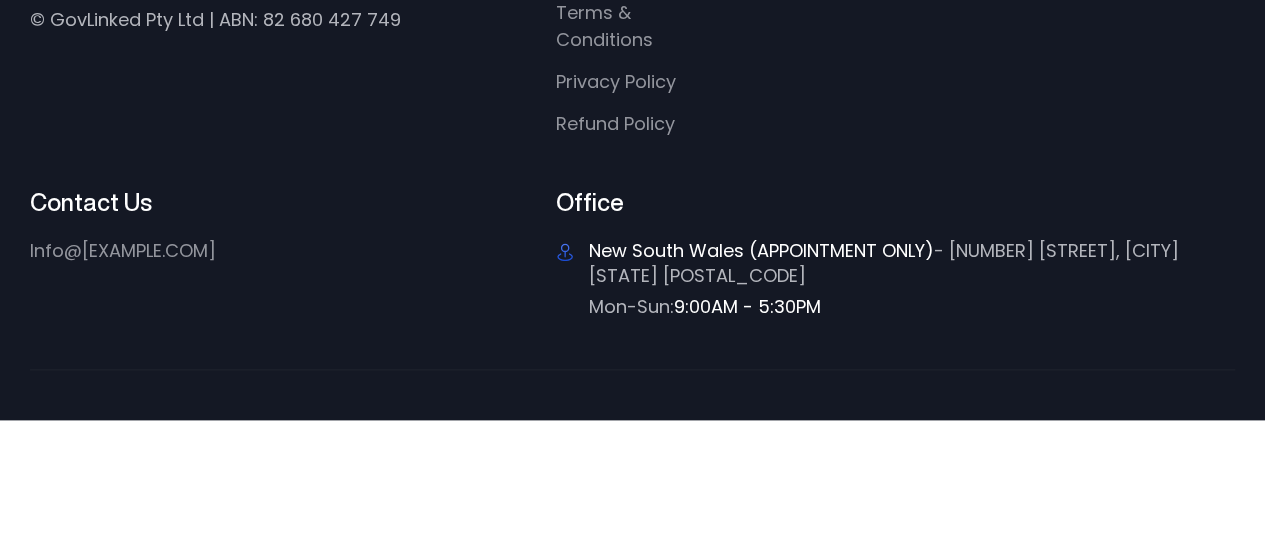 scroll, scrollTop: 860, scrollLeft: 0, axis: vertical 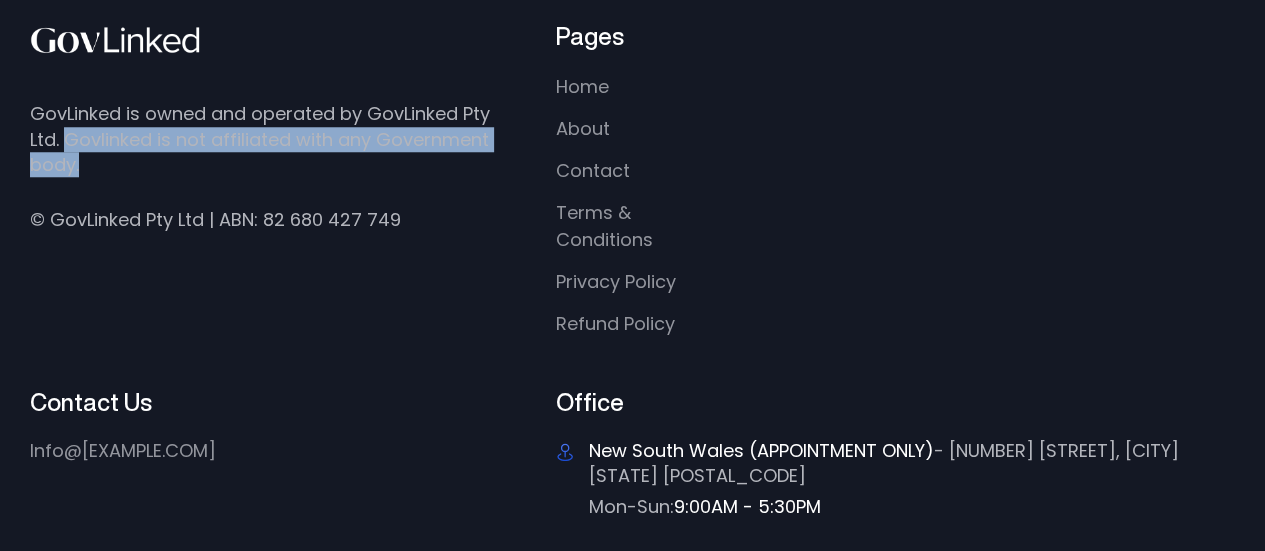 copy on "Govlinked is not affiliated with any Government body." 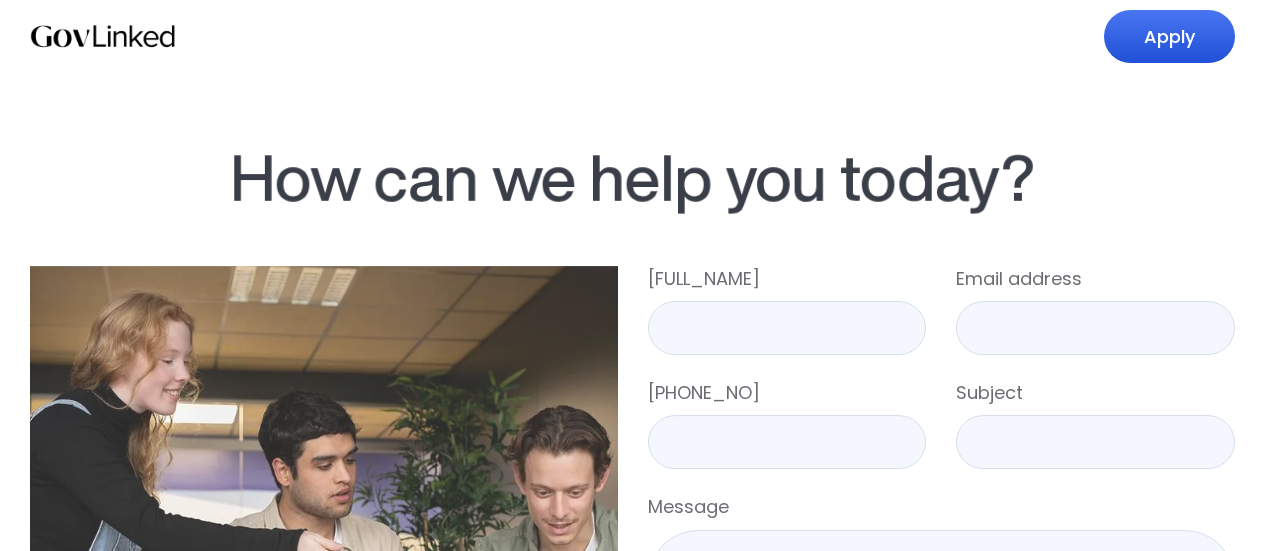 scroll, scrollTop: 0, scrollLeft: 0, axis: both 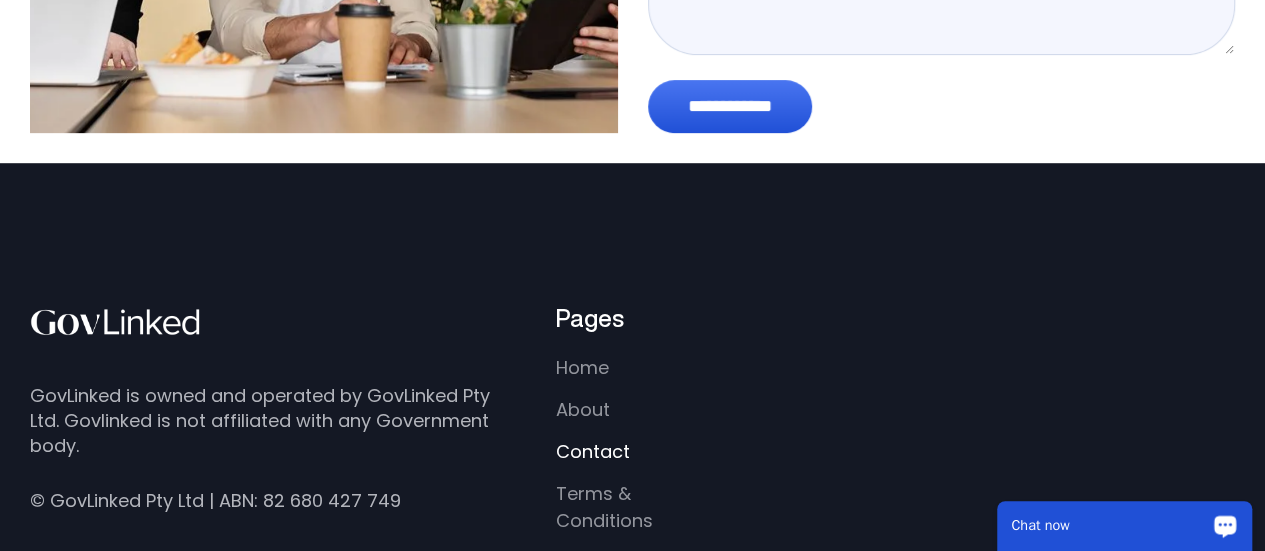 drag, startPoint x: 1111, startPoint y: 526, endPoint x: 2075, endPoint y: 1005, distance: 1076.4464 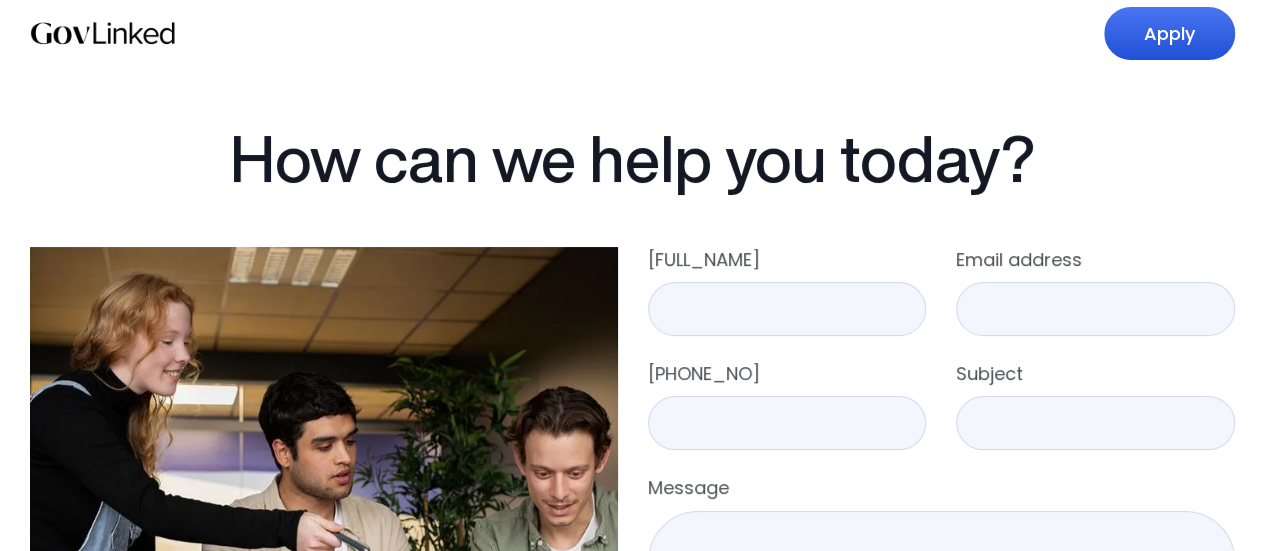 scroll, scrollTop: 0, scrollLeft: 0, axis: both 